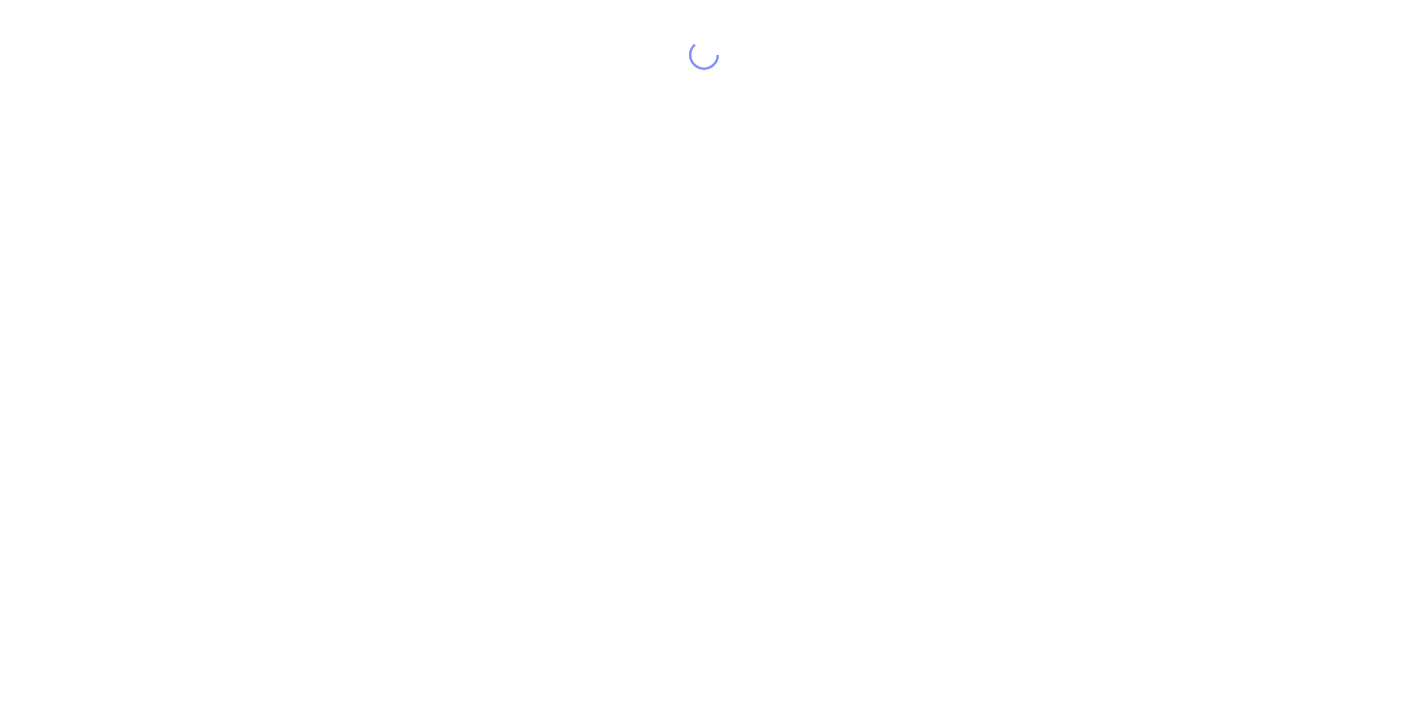 scroll, scrollTop: 0, scrollLeft: 0, axis: both 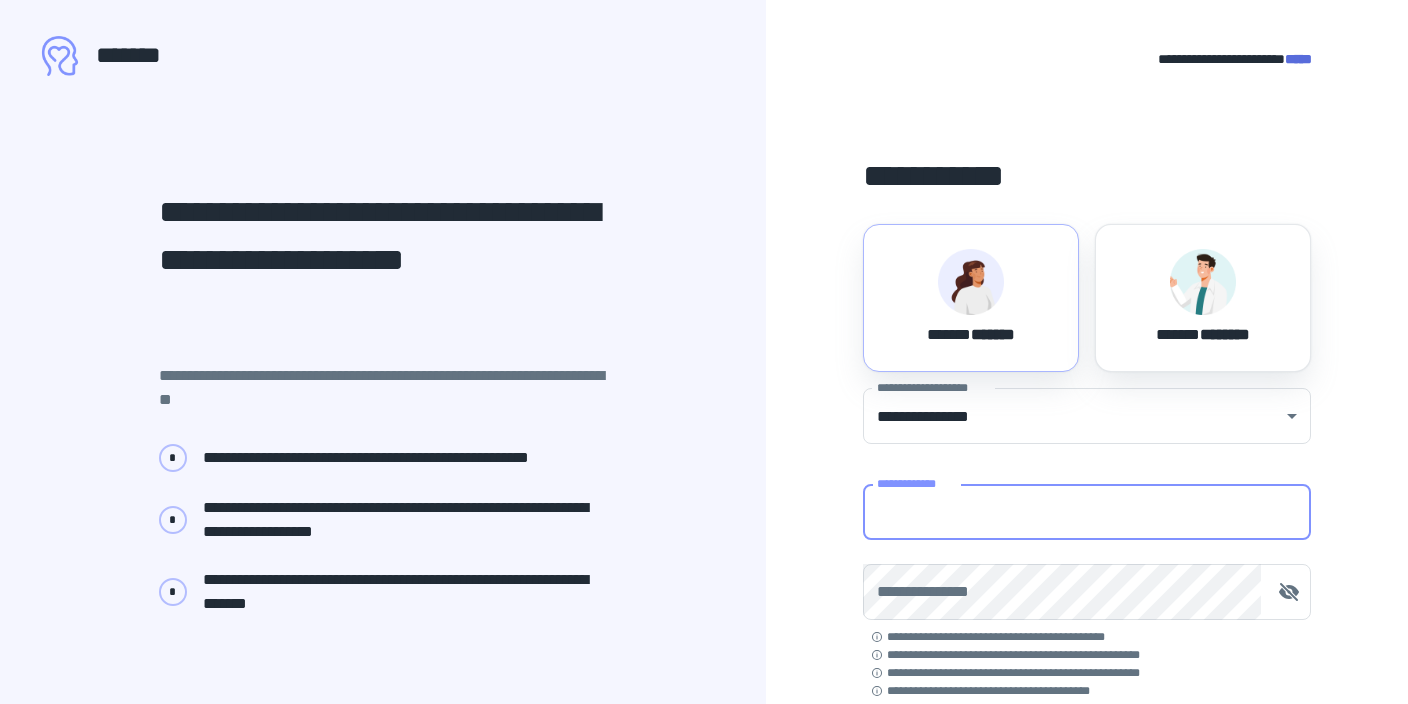 click on "**********" at bounding box center [1087, 512] 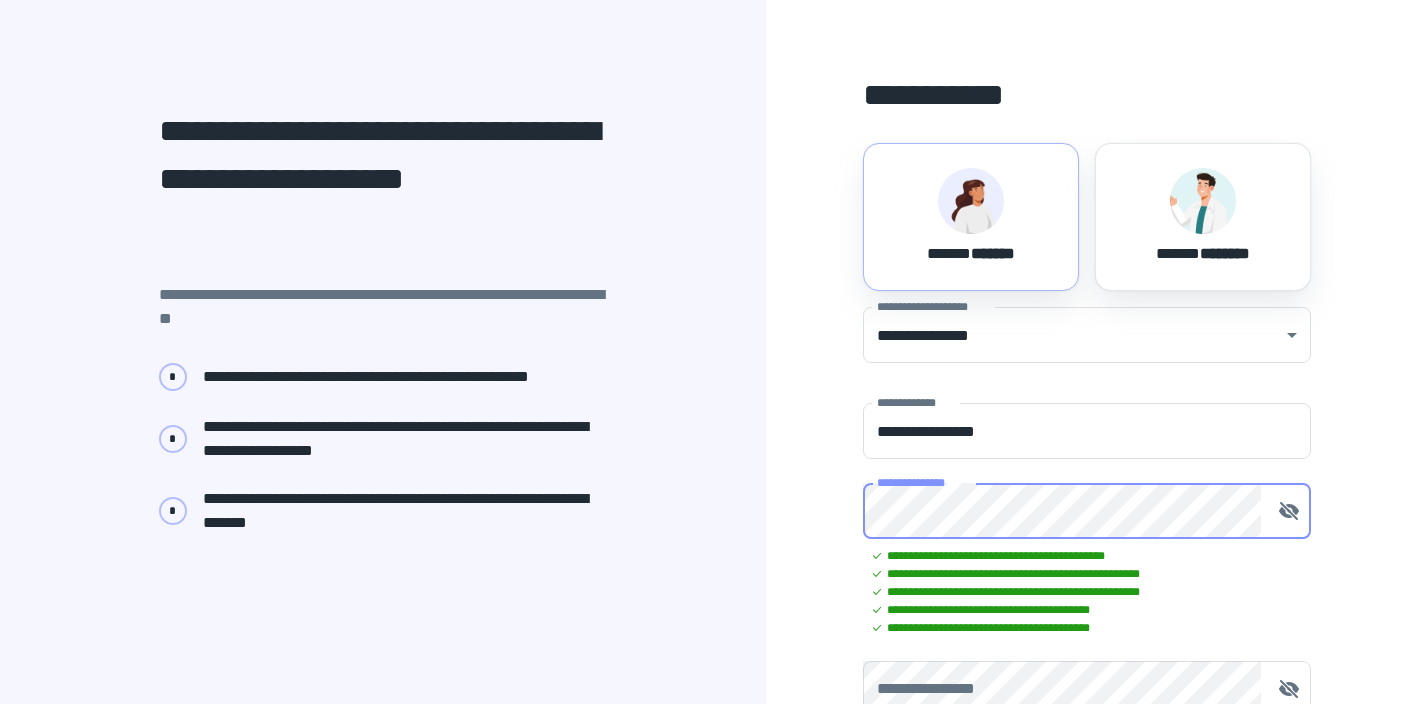 scroll, scrollTop: 256, scrollLeft: 0, axis: vertical 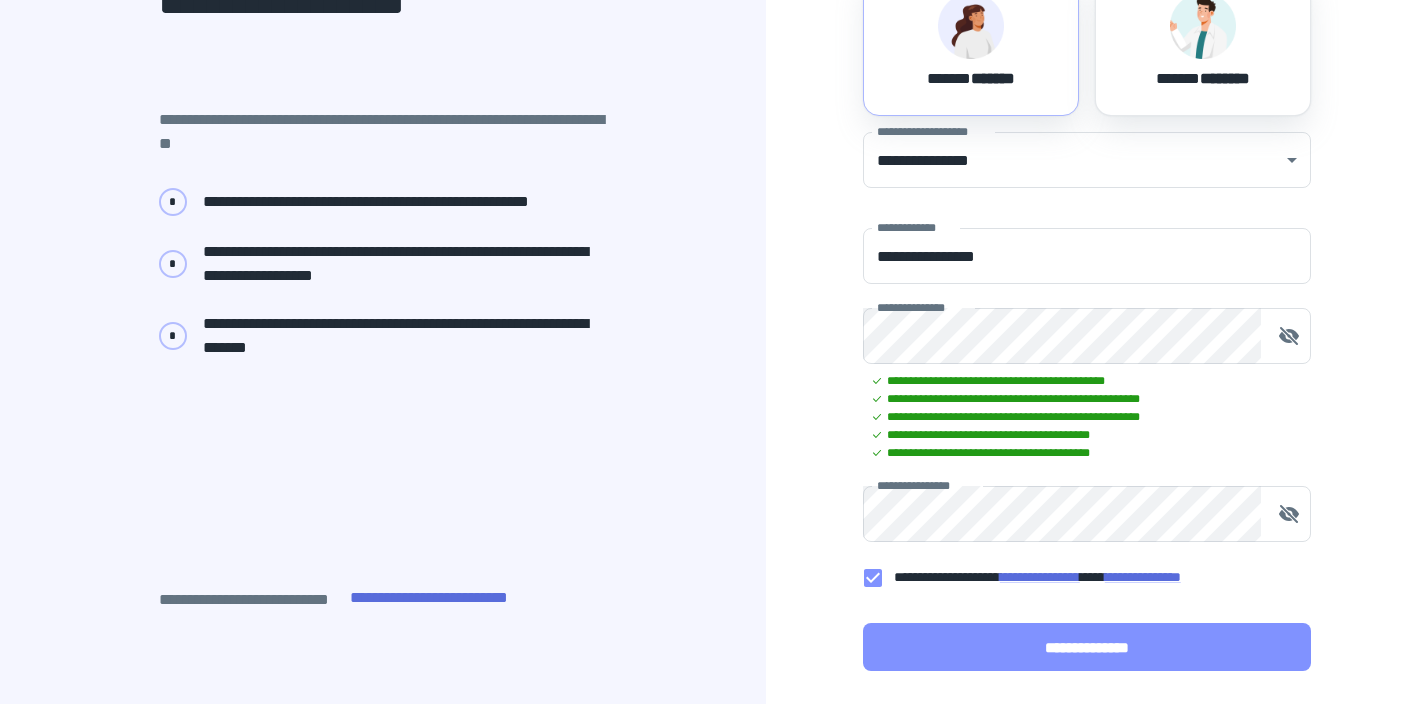 click on "**********" at bounding box center (1087, 647) 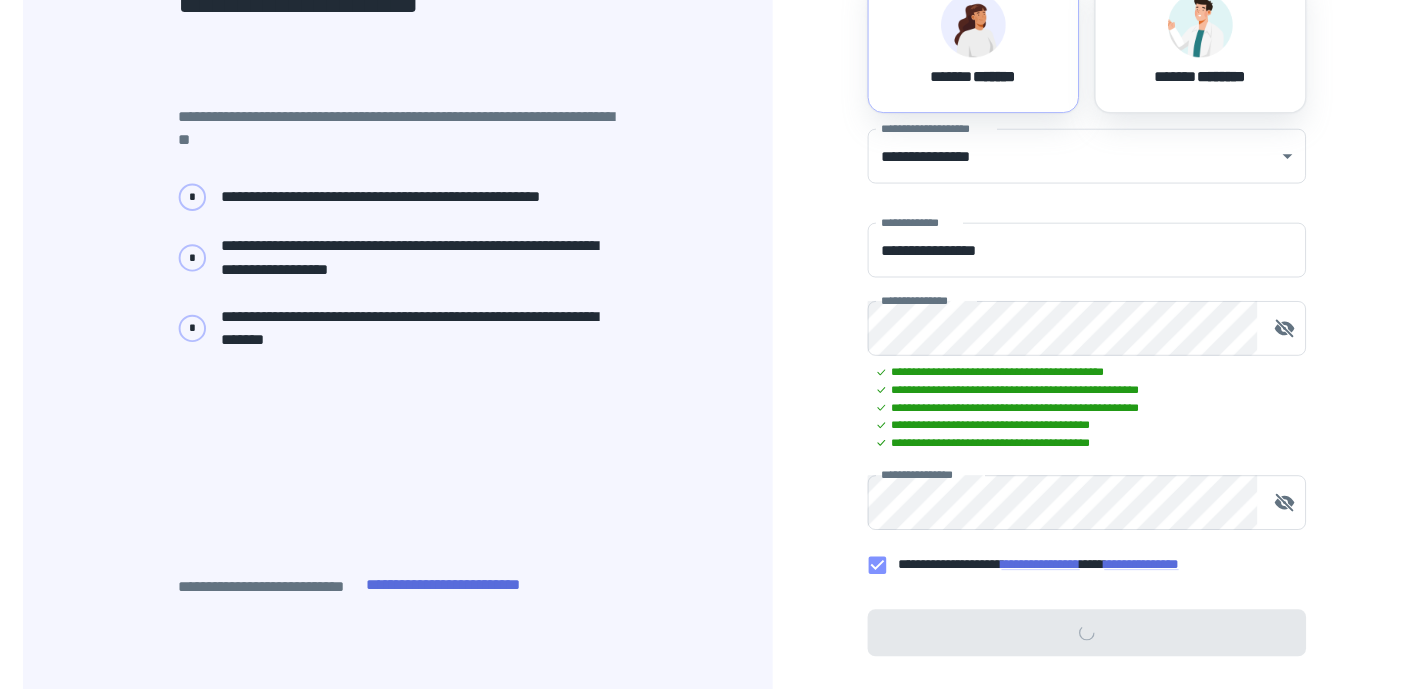 scroll, scrollTop: 0, scrollLeft: 0, axis: both 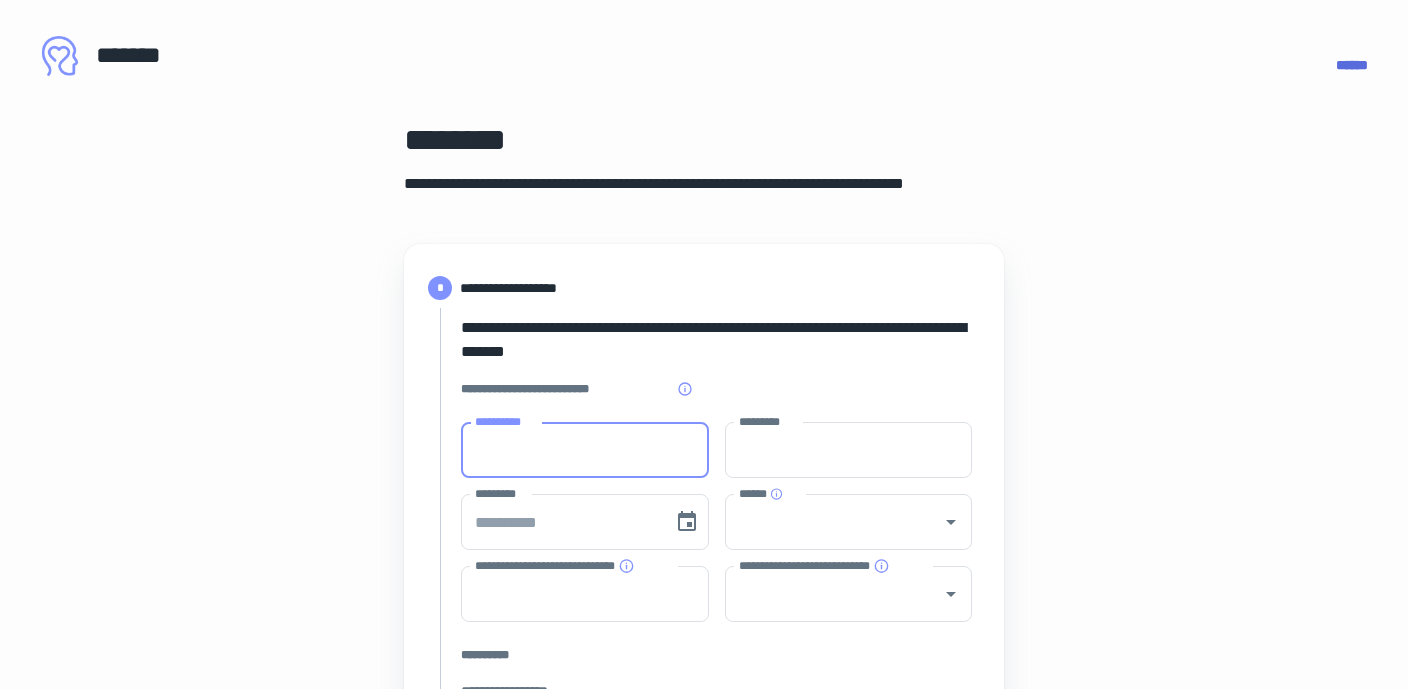 click on "**********" at bounding box center (585, 450) 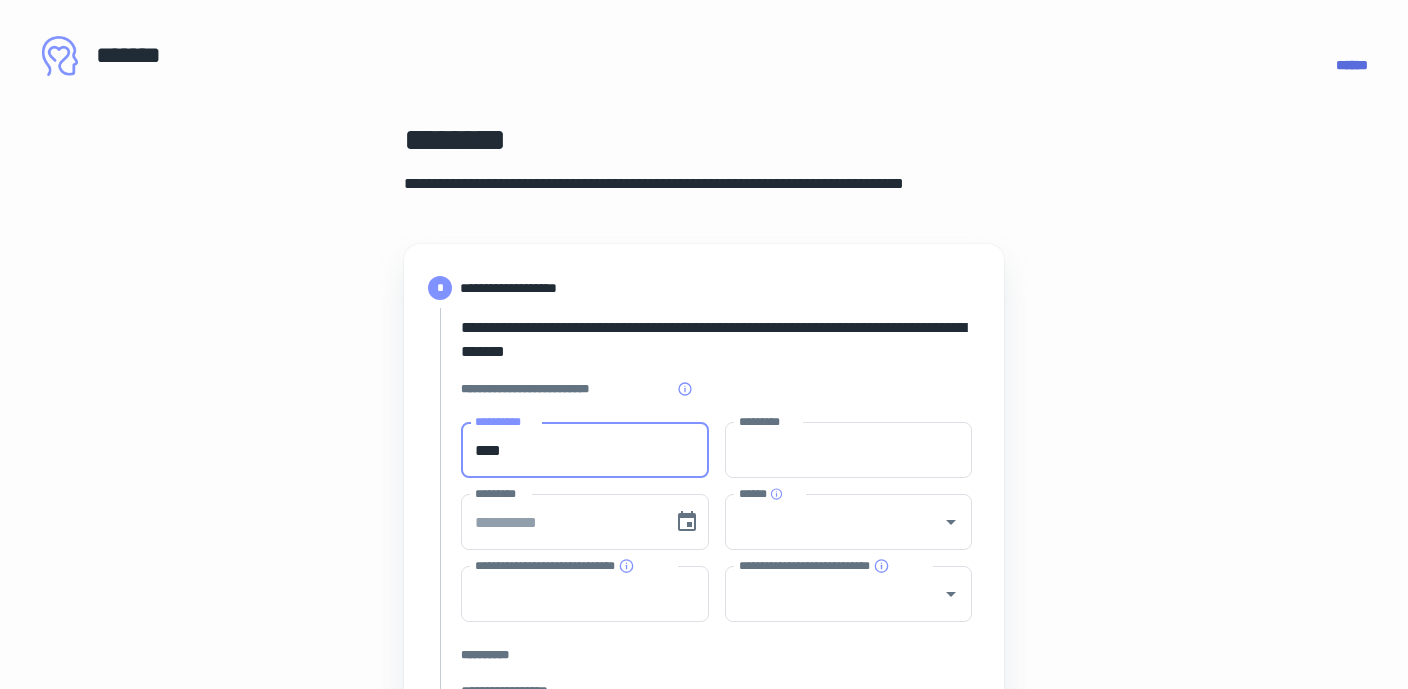 type on "********" 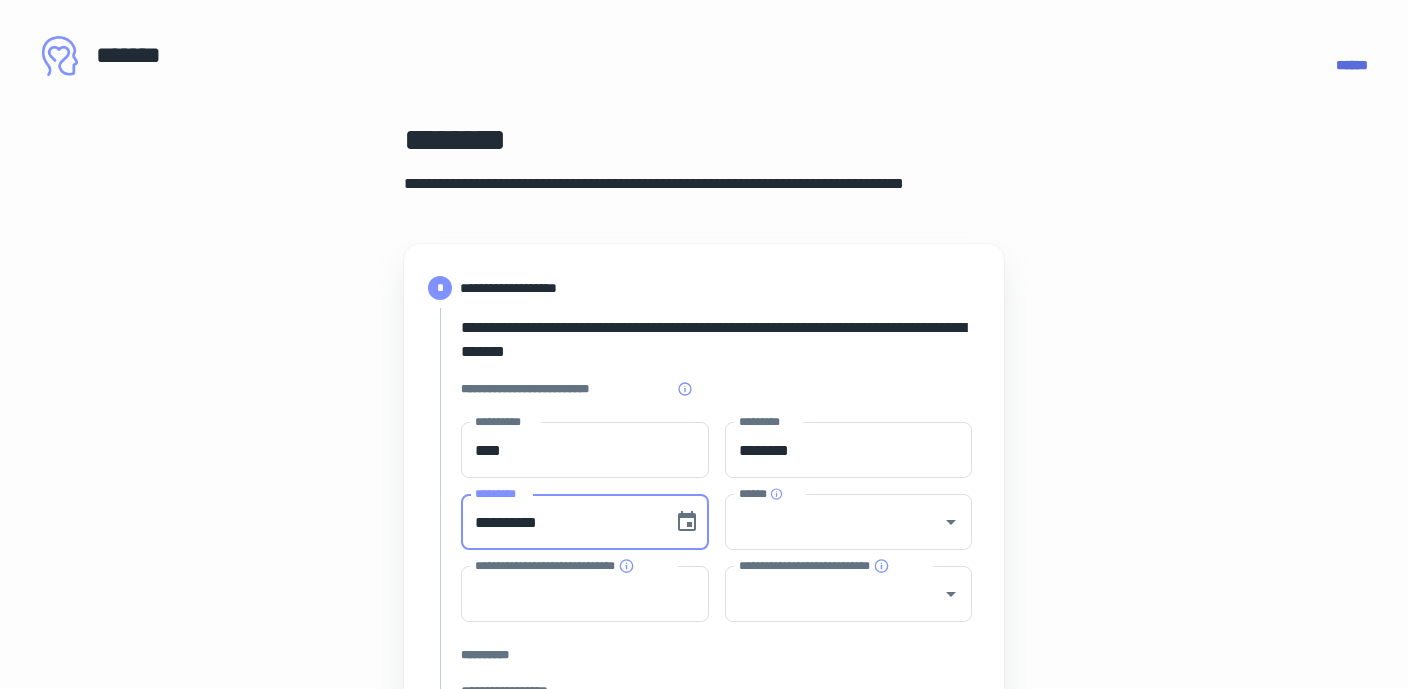 click on "**********" at bounding box center [560, 522] 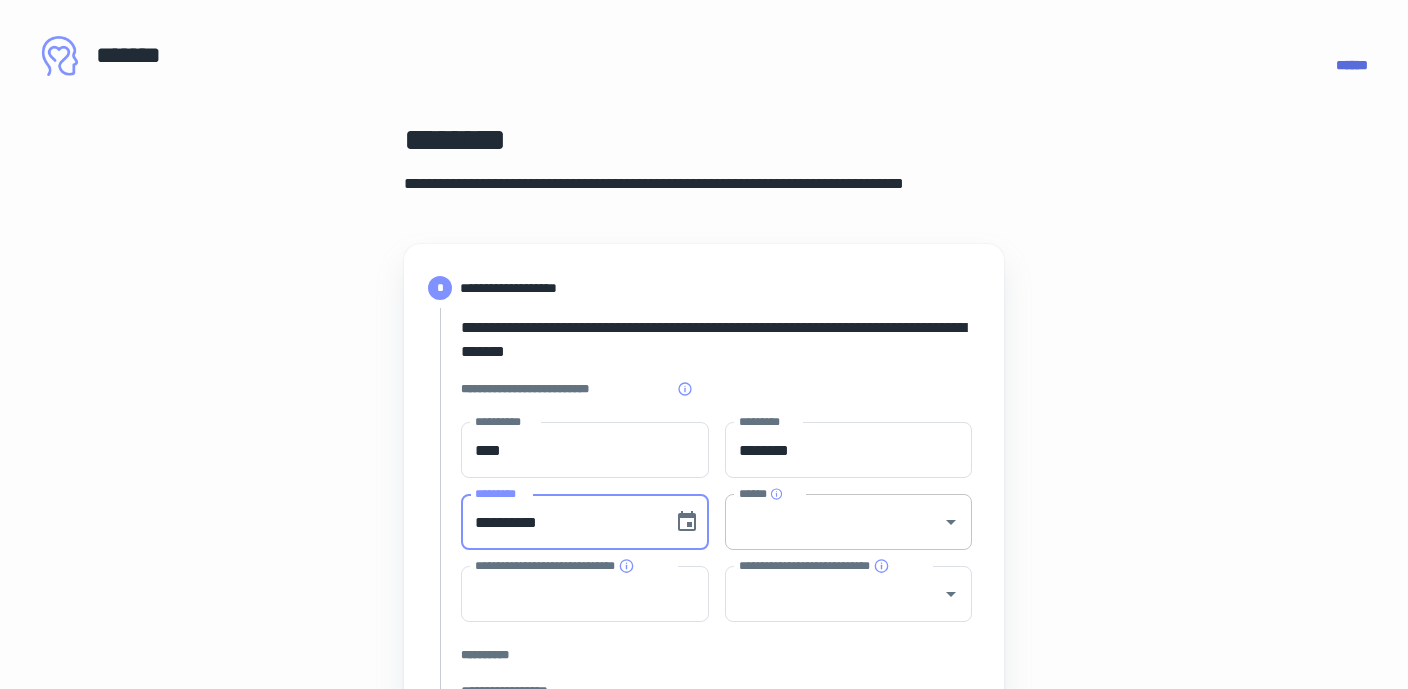 type on "**********" 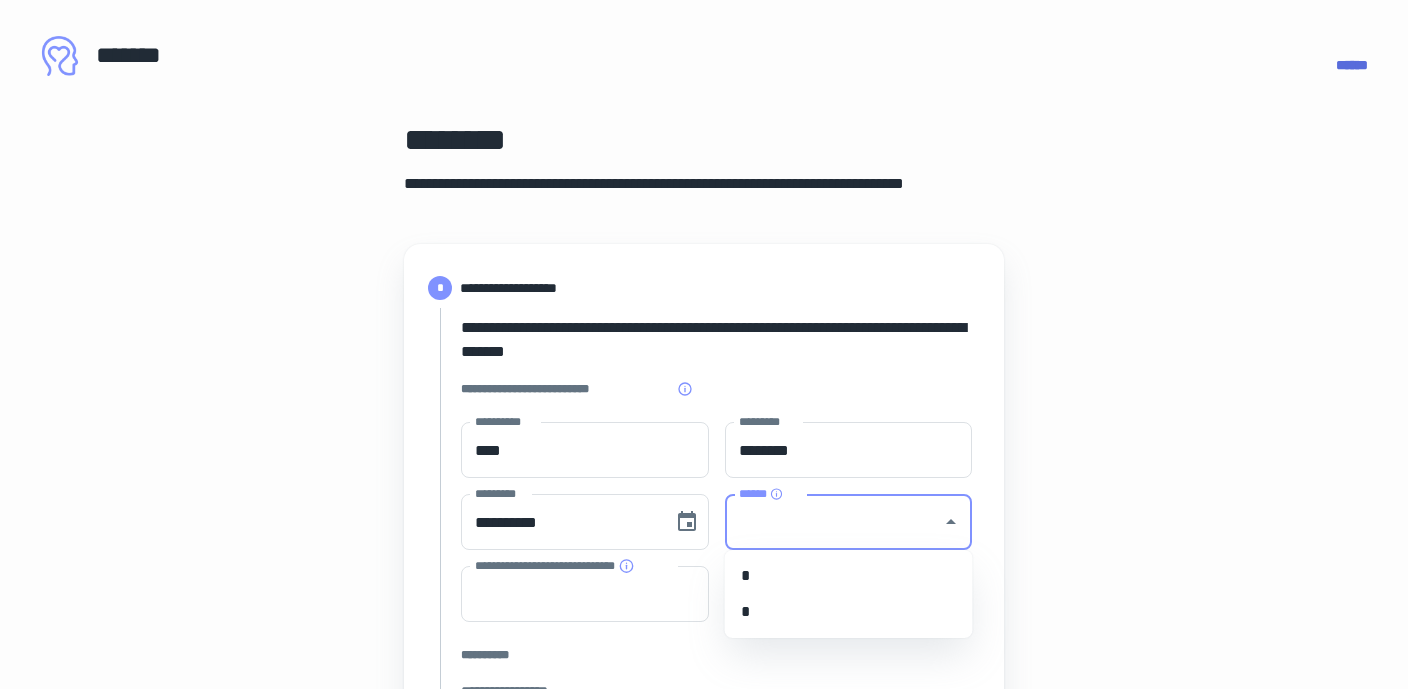 click on "*" at bounding box center (849, 612) 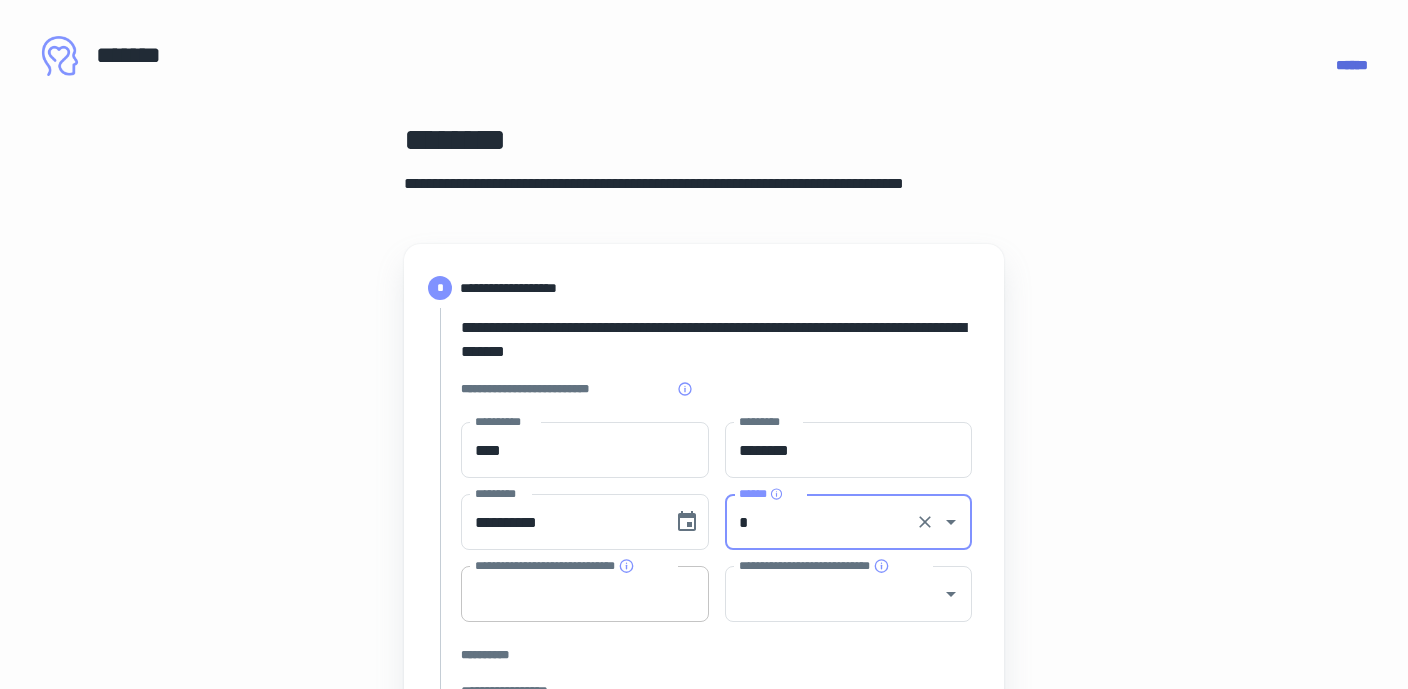 click on "**********" at bounding box center (585, 594) 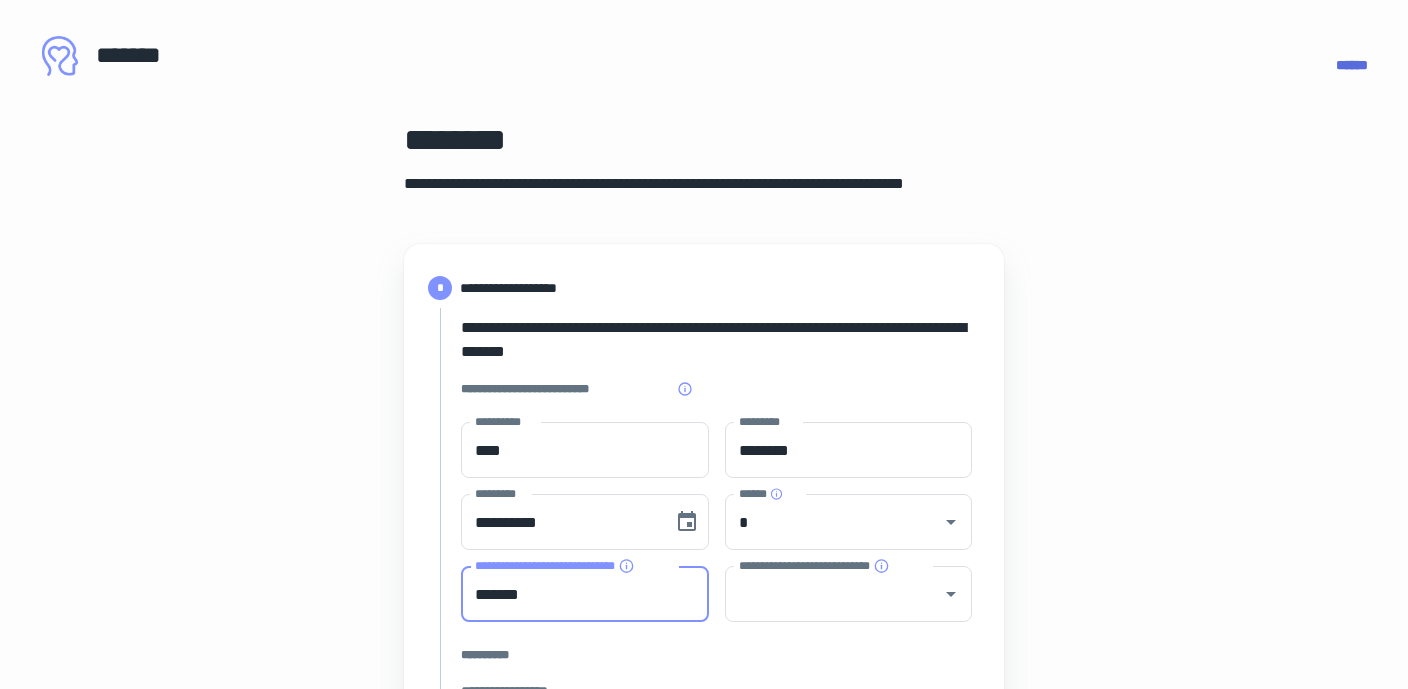 type on "*******" 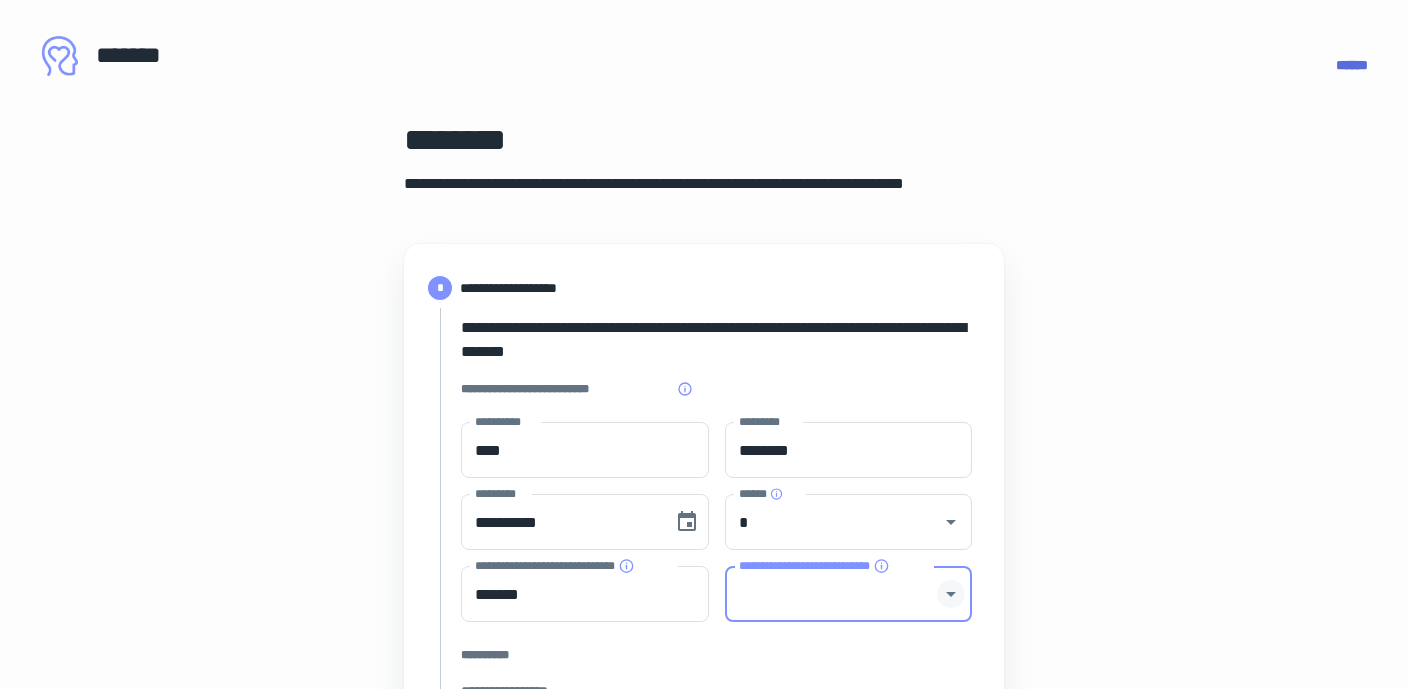 click 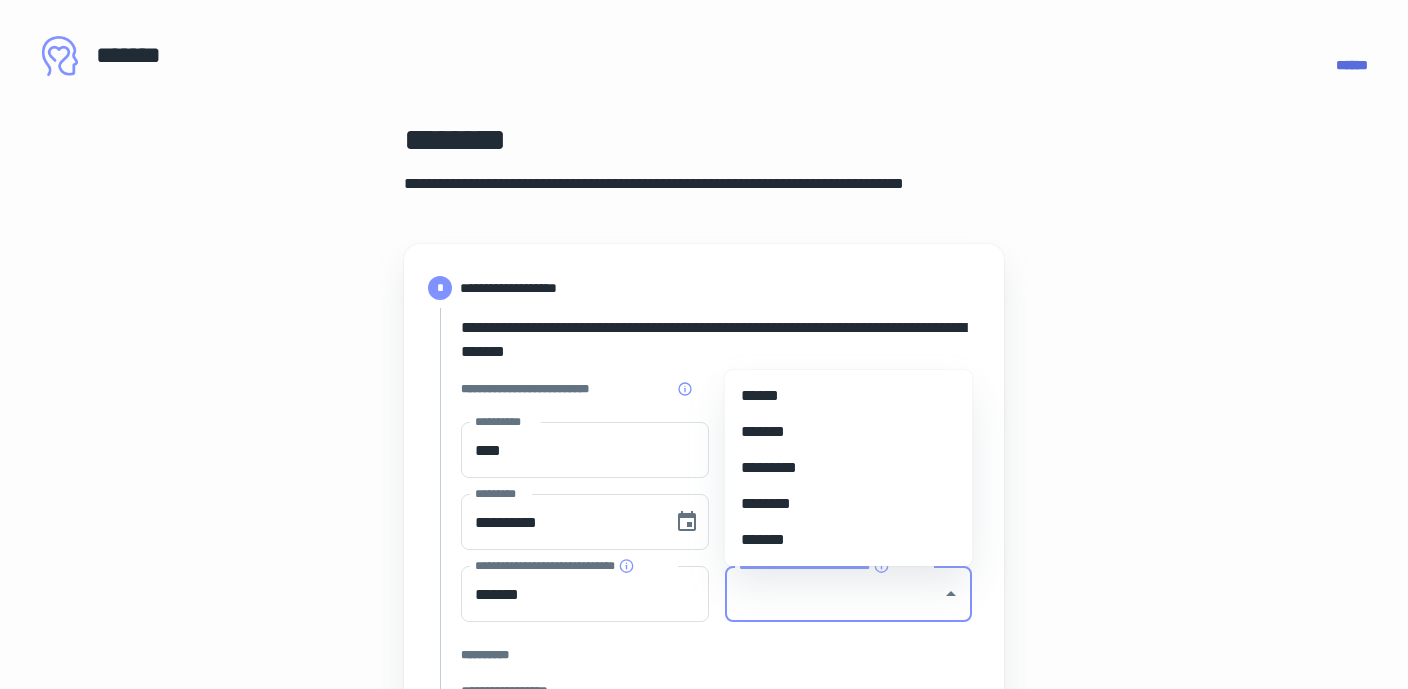 click on "*******" at bounding box center [849, 432] 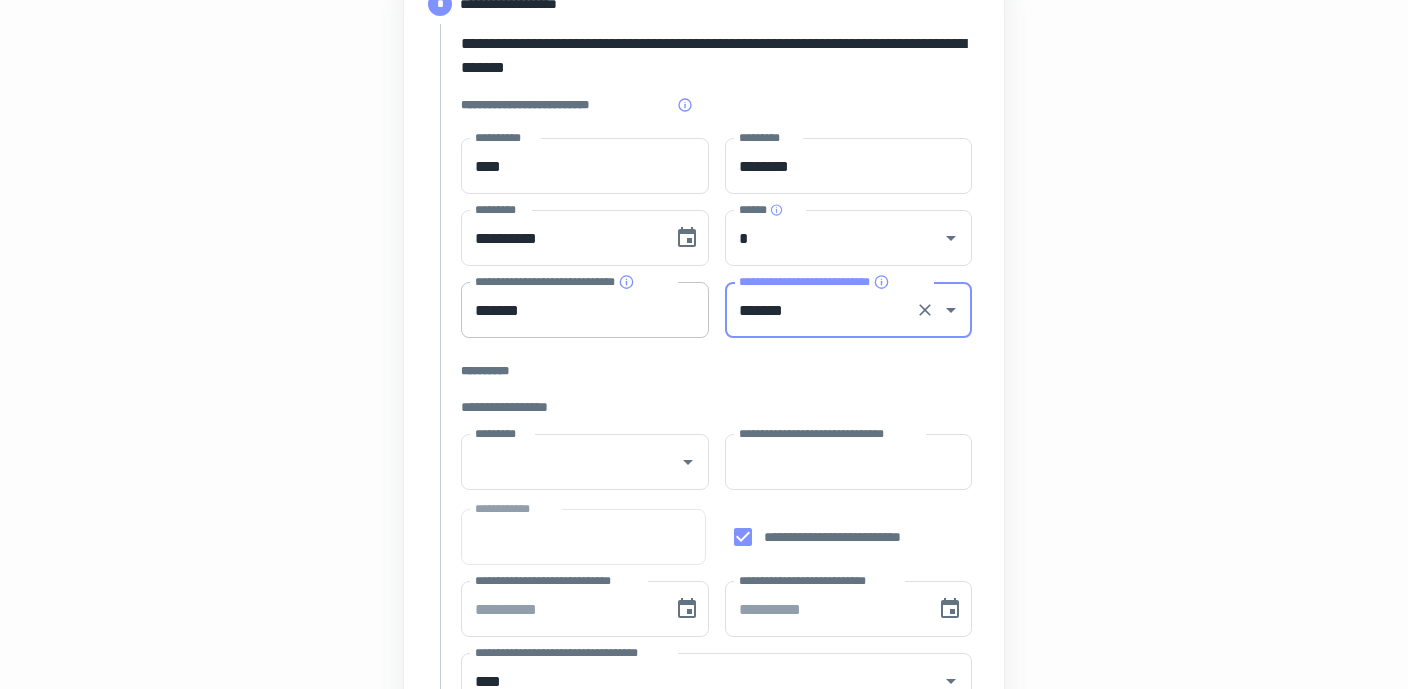 scroll, scrollTop: 364, scrollLeft: 0, axis: vertical 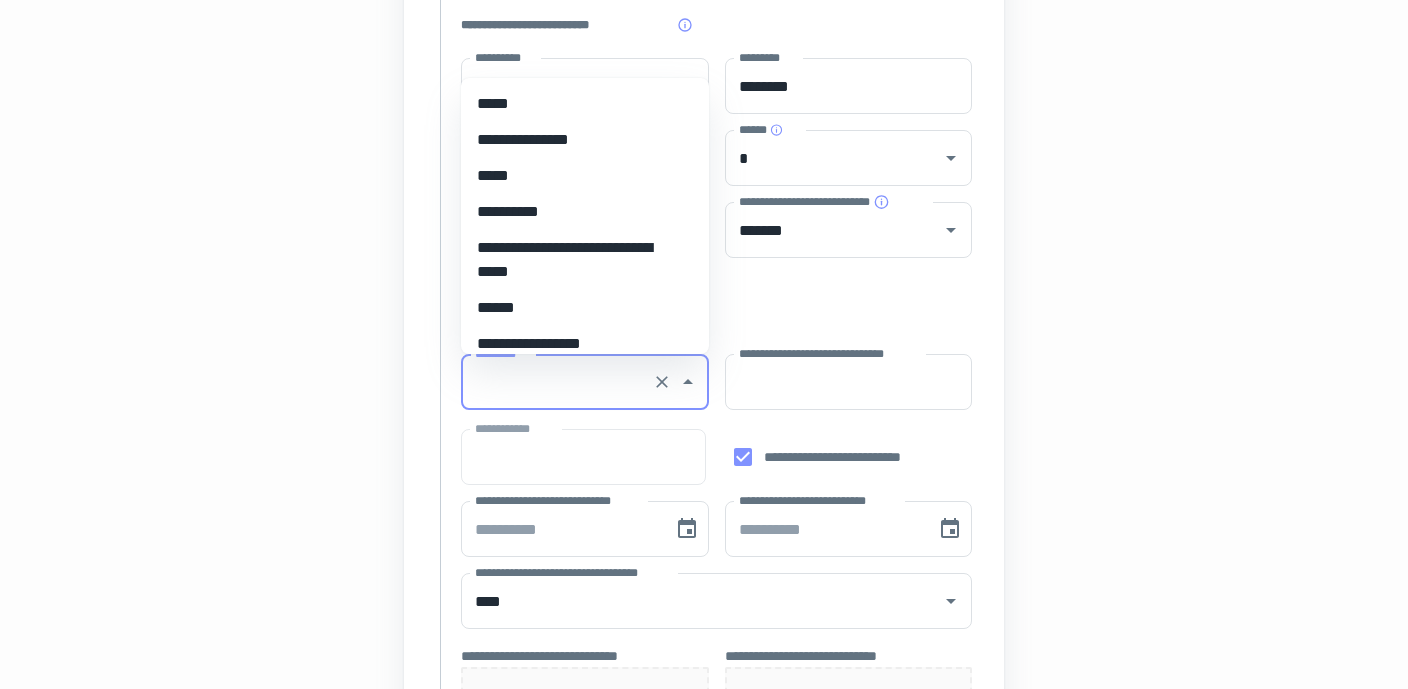 click on "*********" at bounding box center (557, 382) 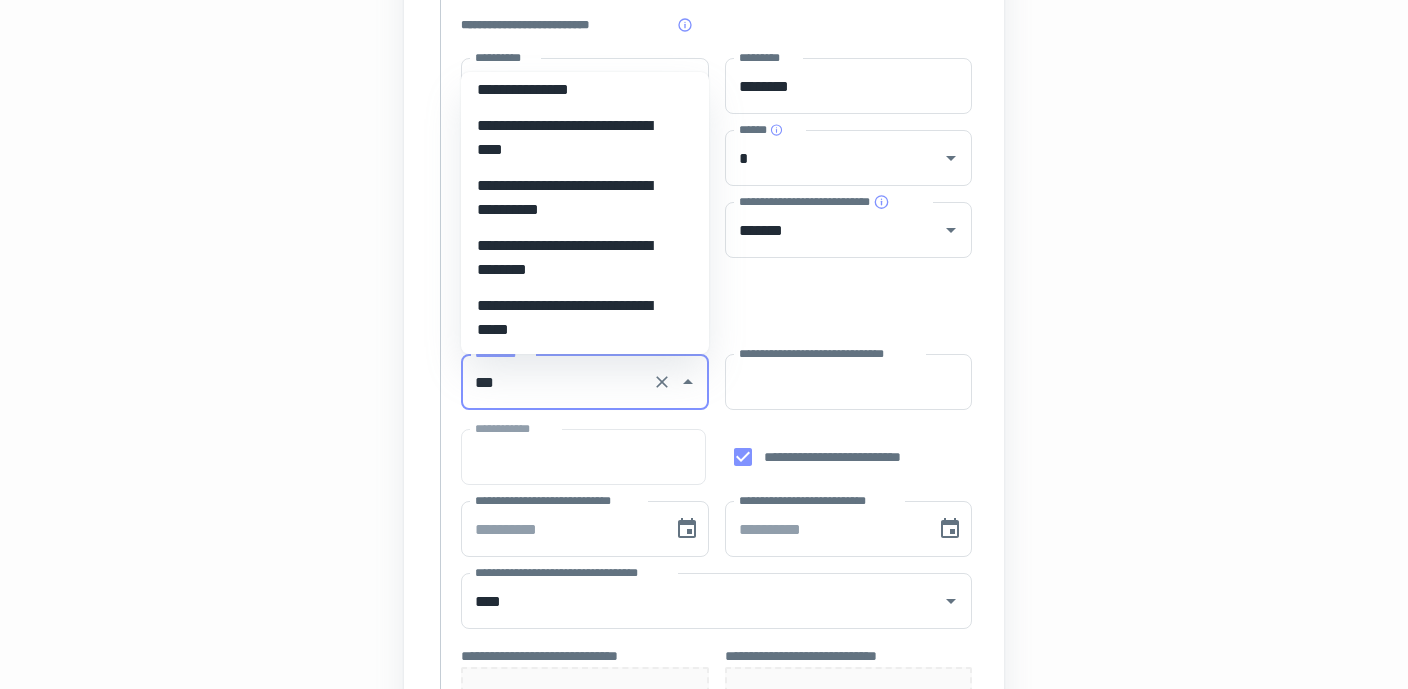 scroll, scrollTop: 0, scrollLeft: 0, axis: both 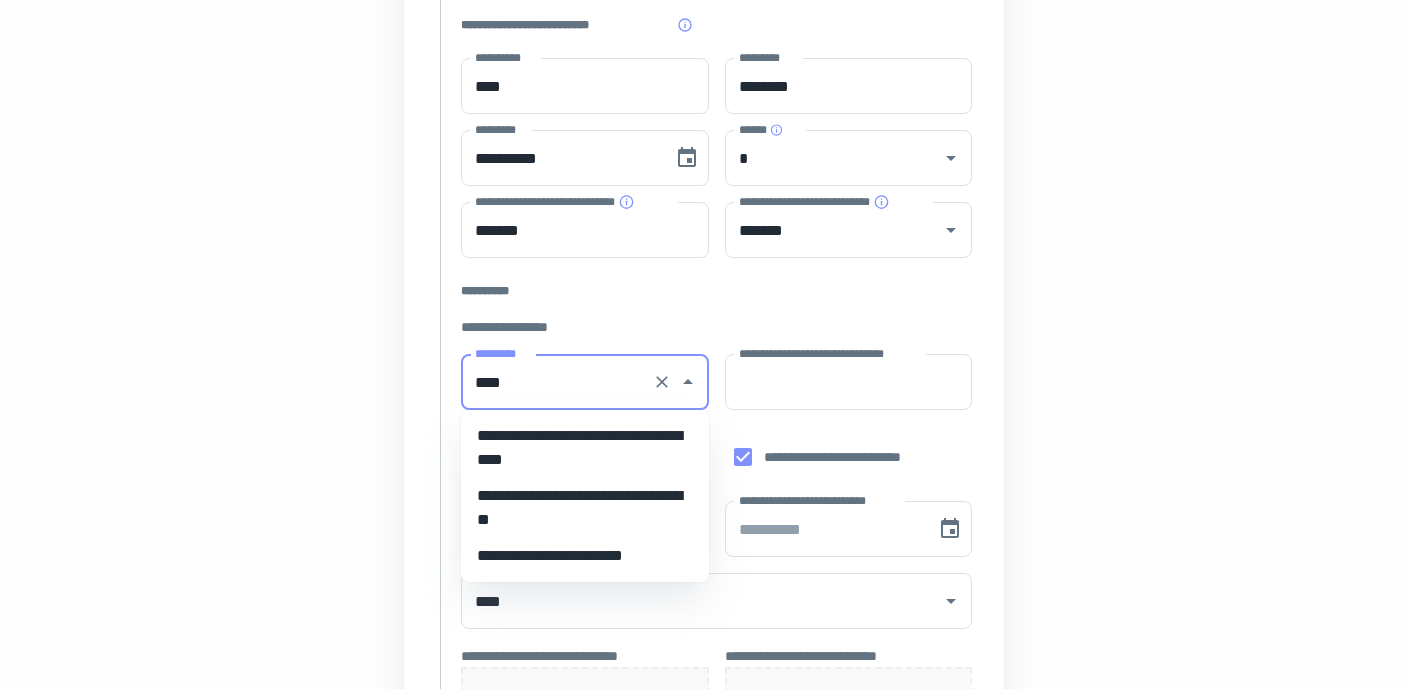 click on "**********" at bounding box center (585, 448) 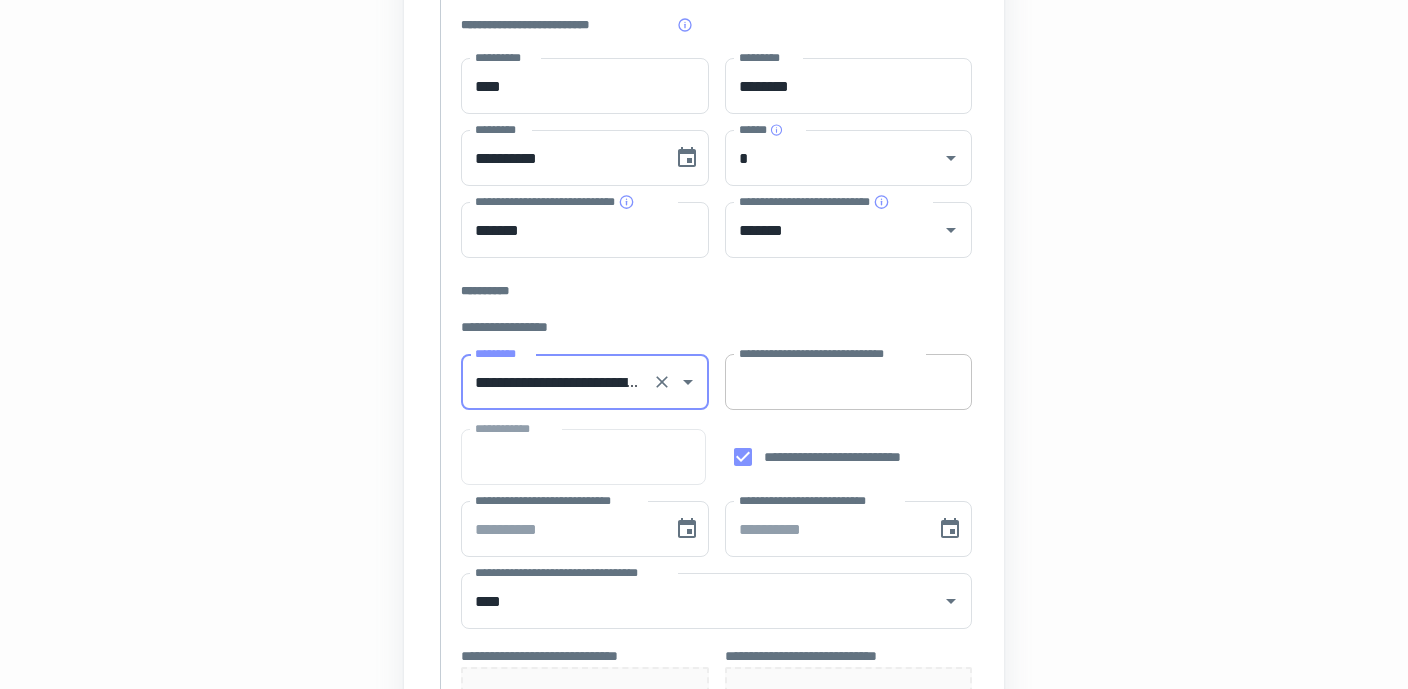 type on "**********" 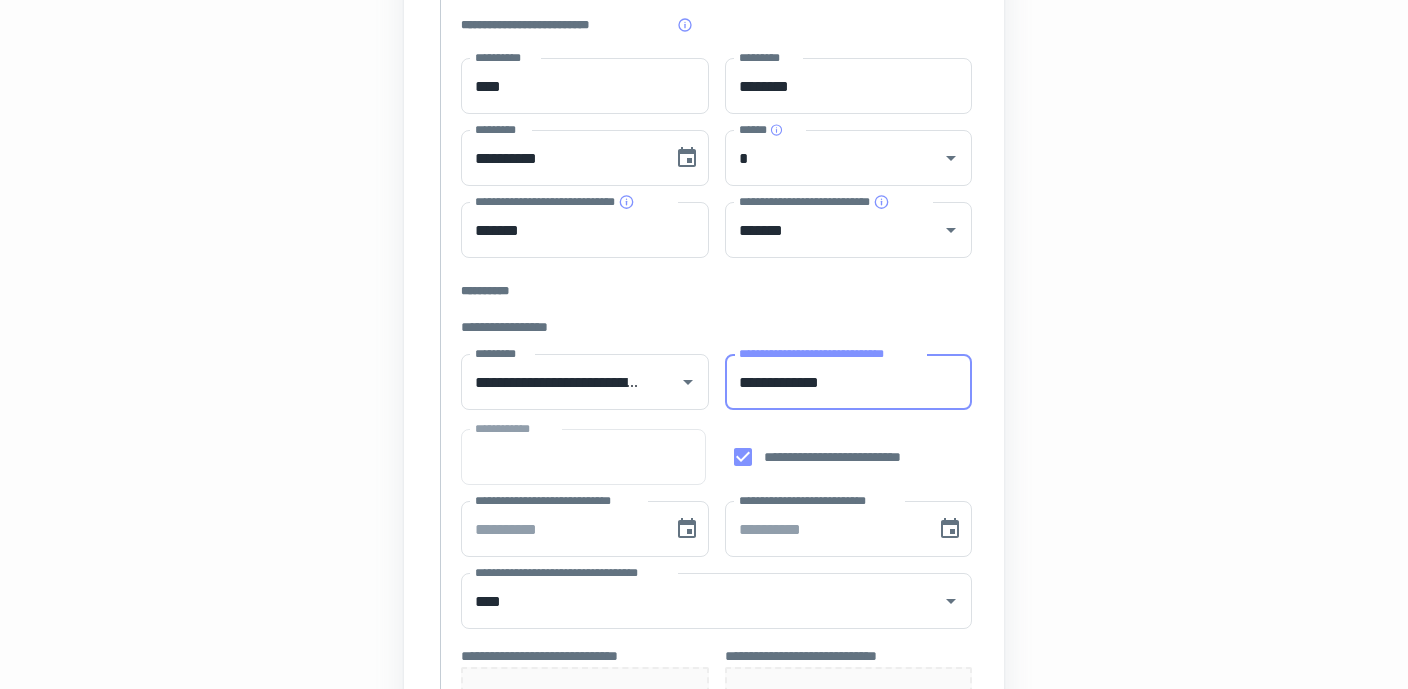 type on "**********" 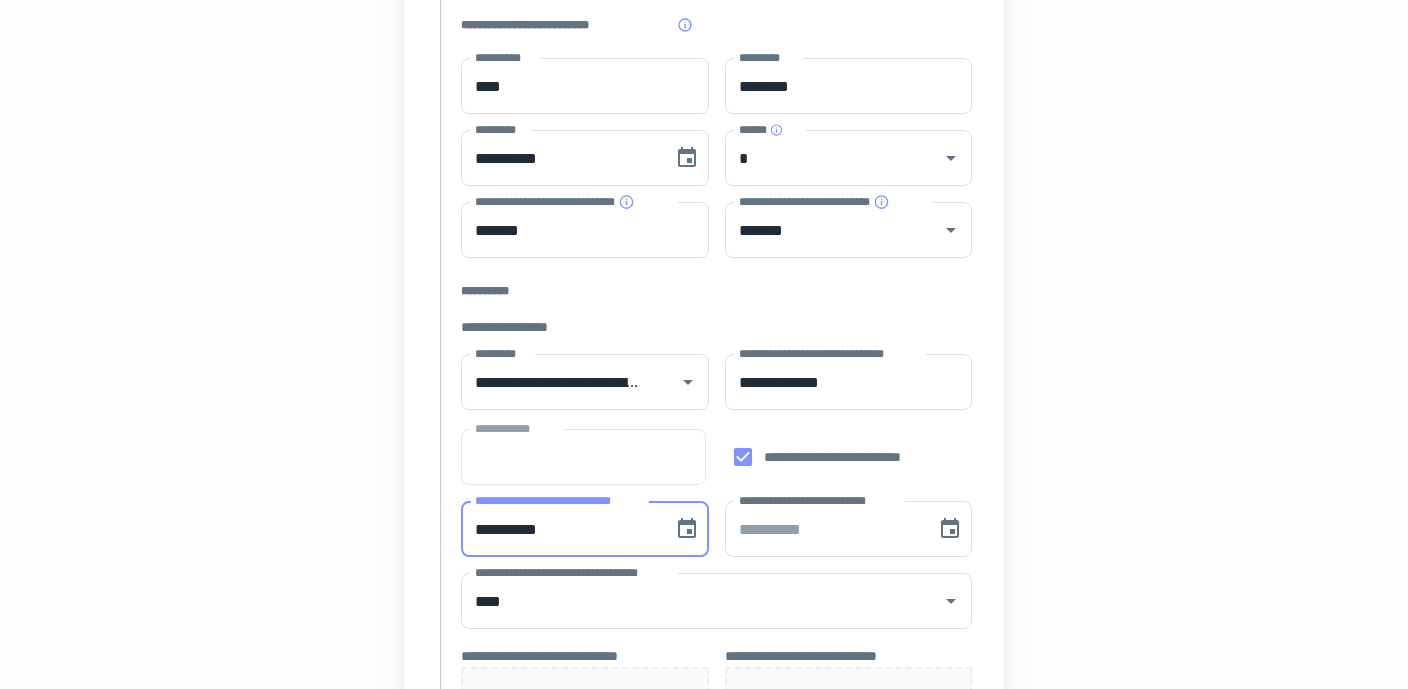 click on "**********" at bounding box center (560, 529) 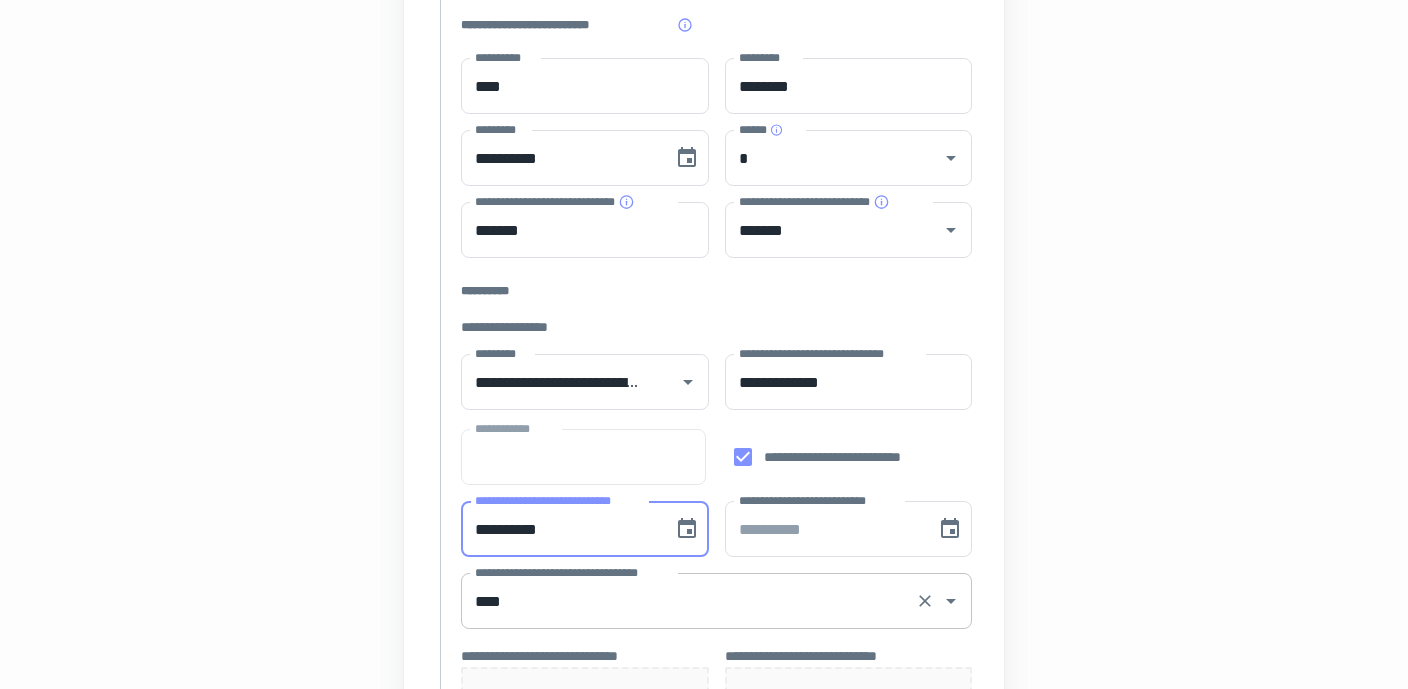 type on "**********" 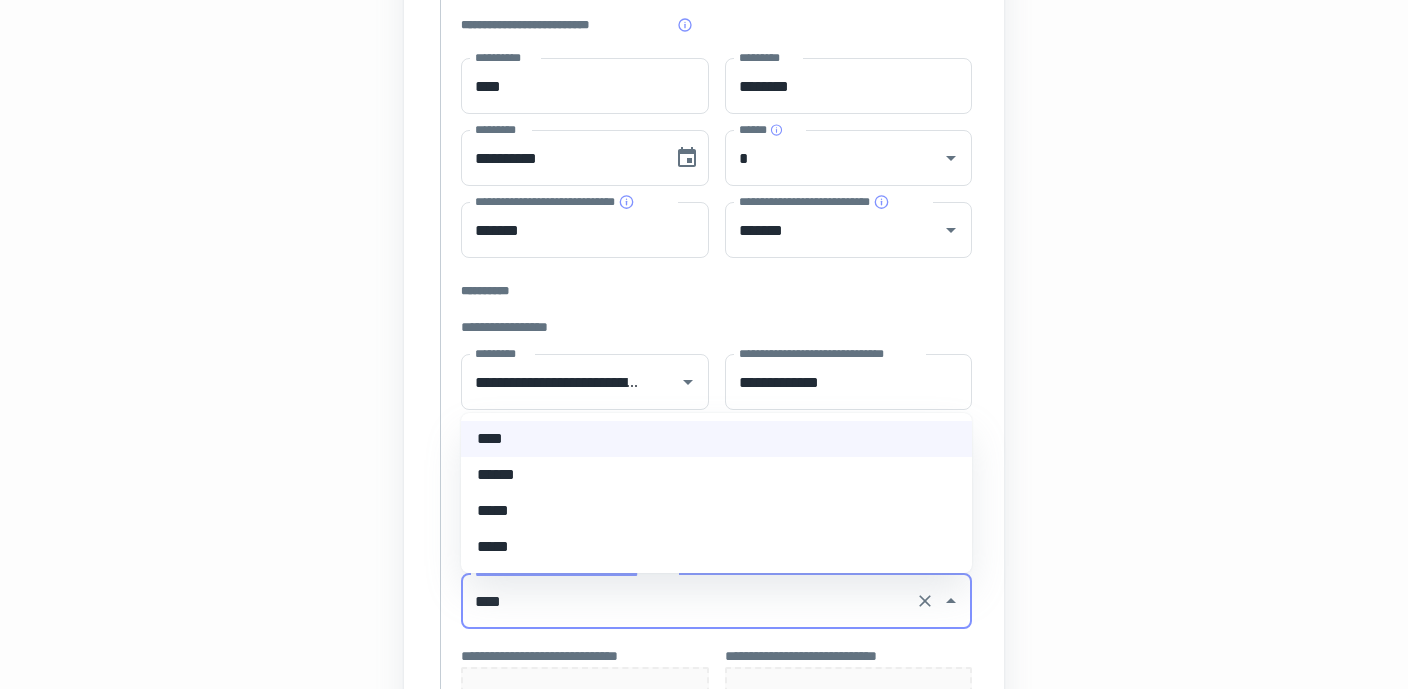 click on "******" at bounding box center [716, 475] 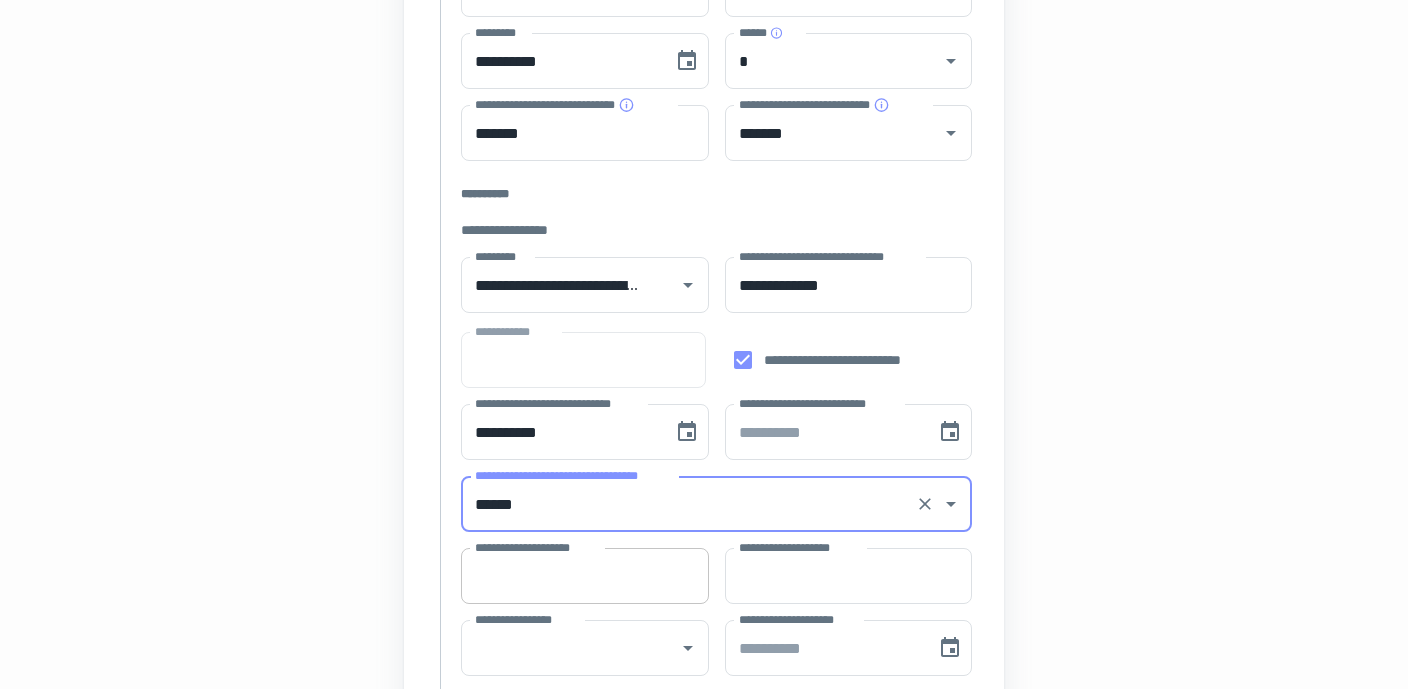scroll, scrollTop: 525, scrollLeft: 0, axis: vertical 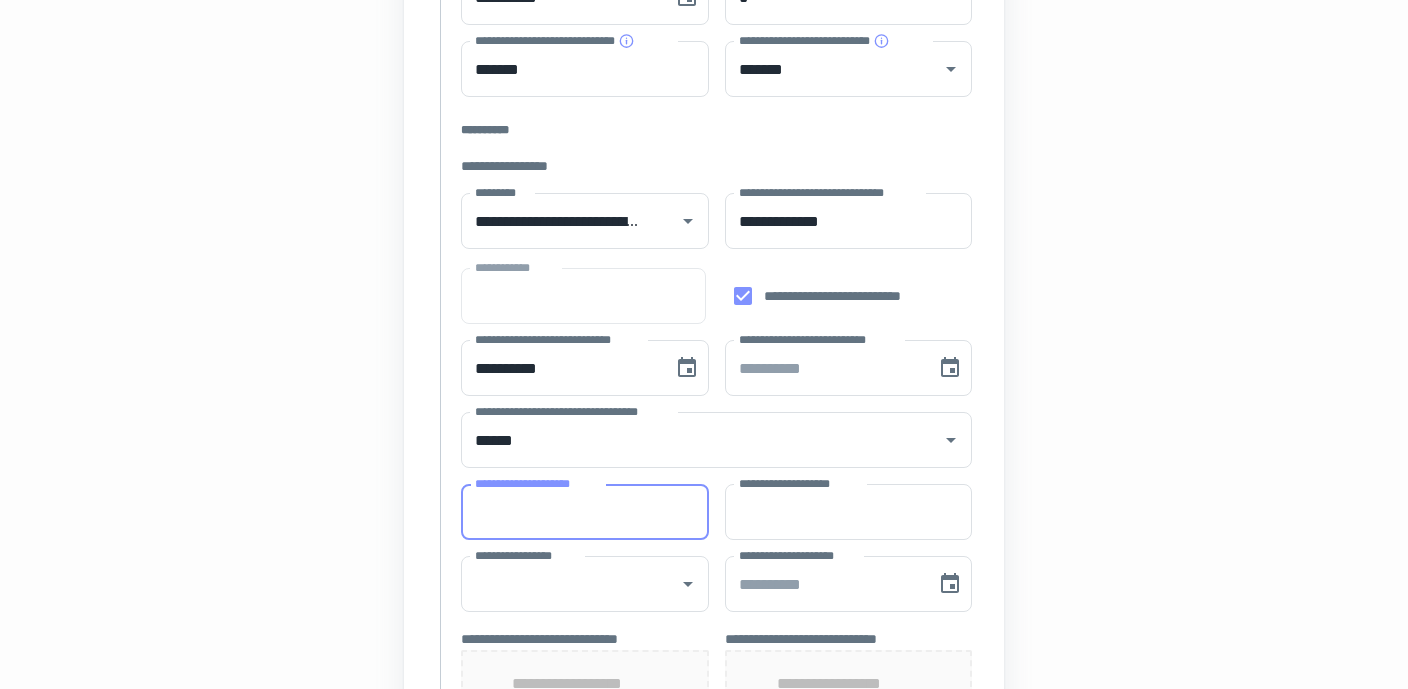 click on "**********" at bounding box center (585, 512) 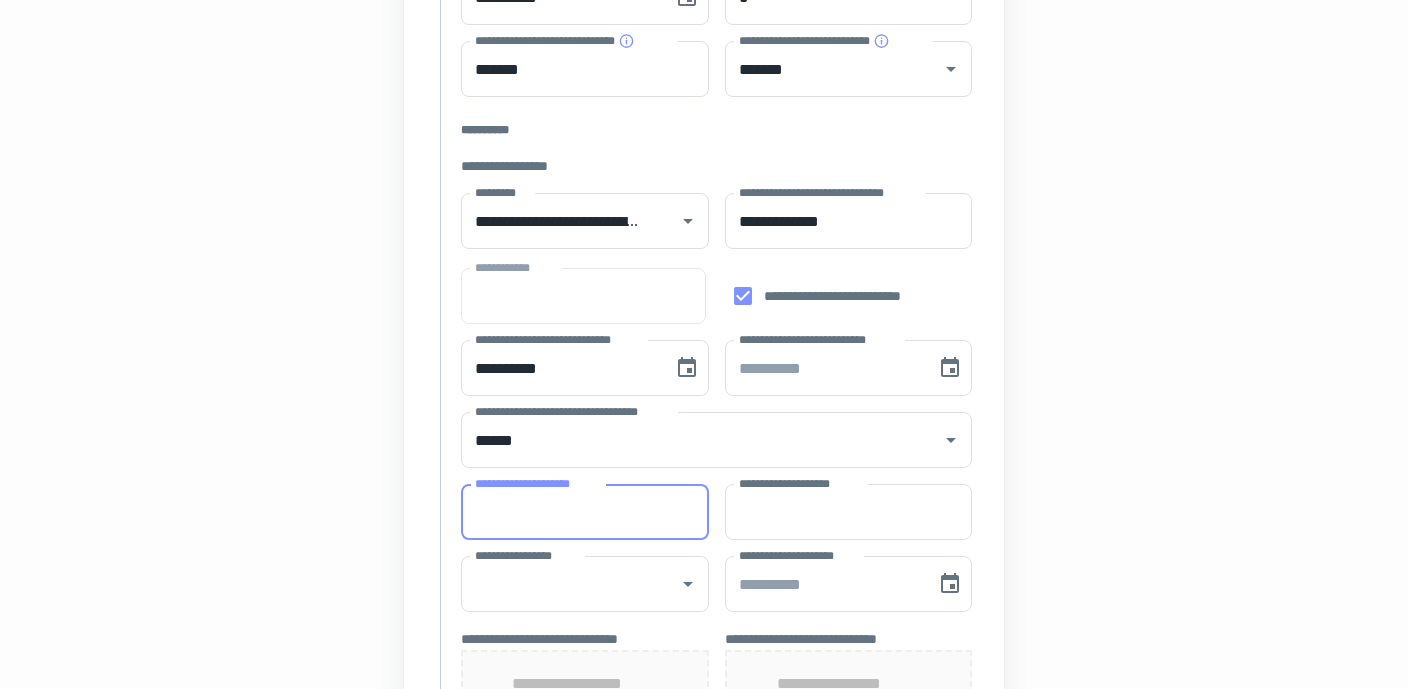 type on "********" 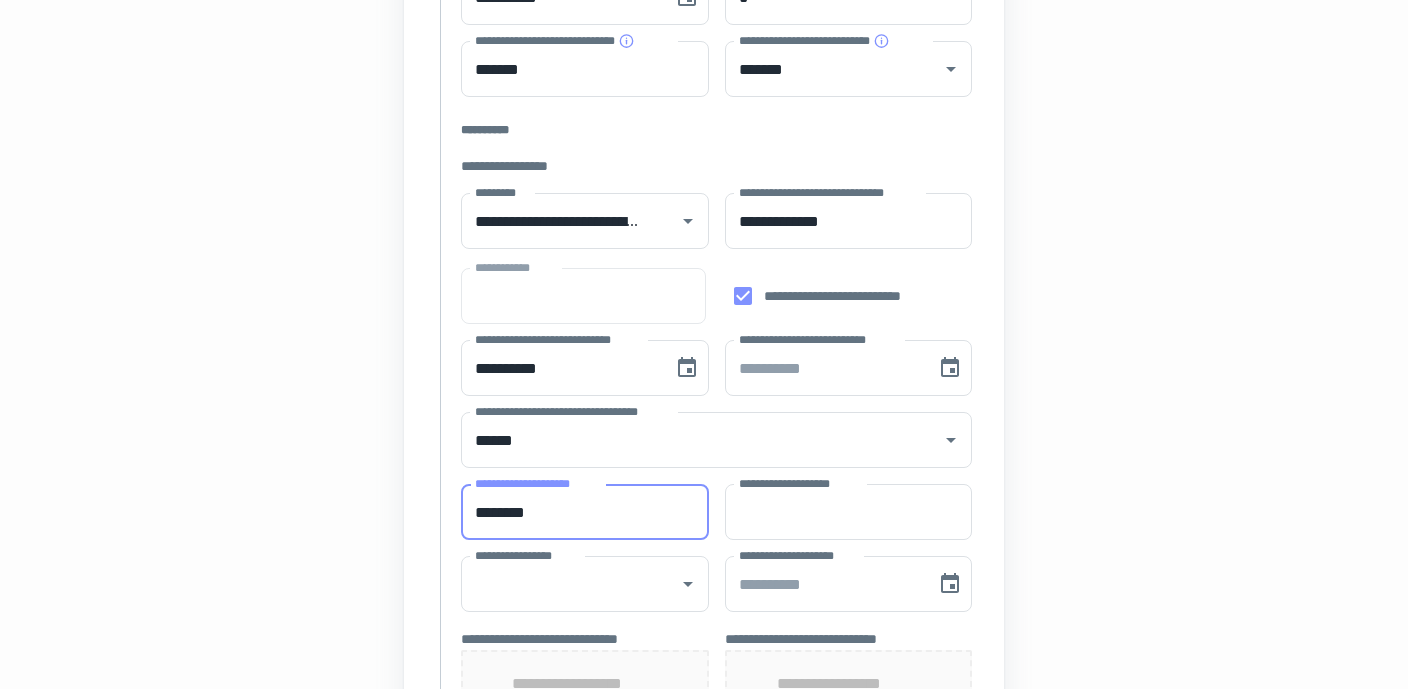 type on "********" 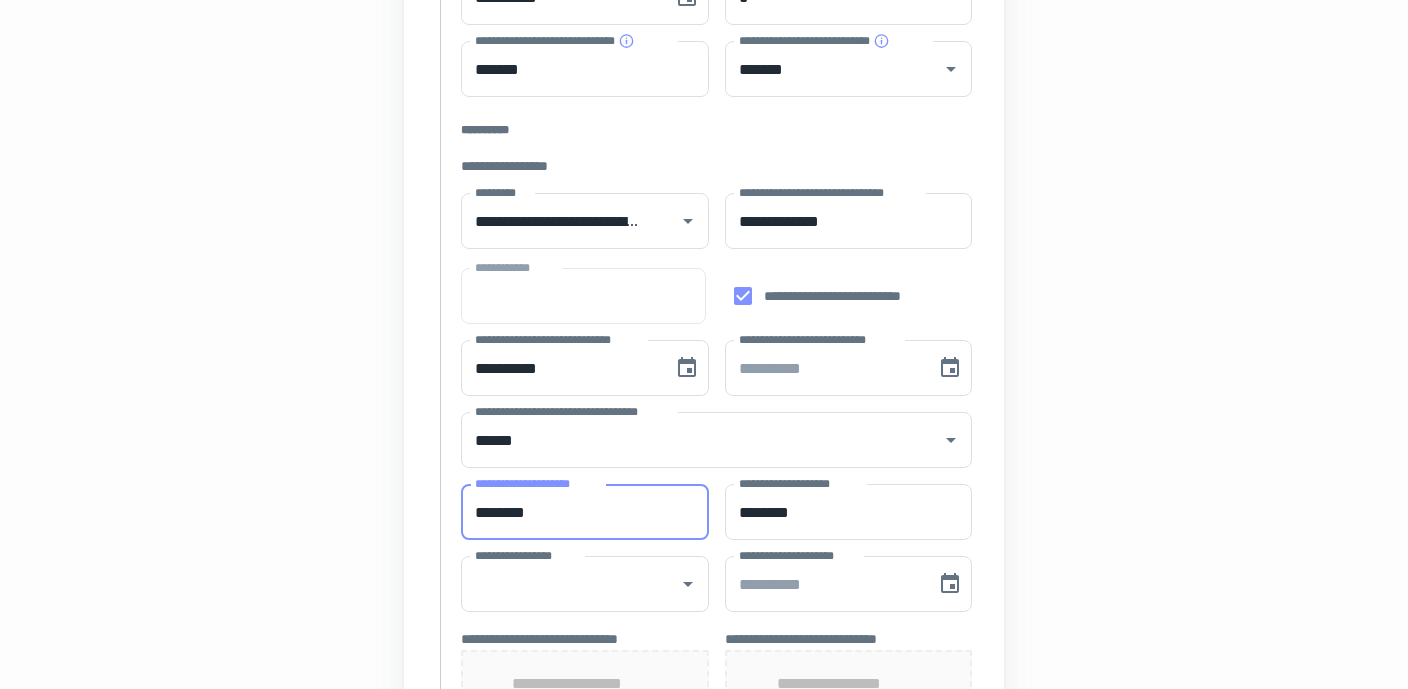 type on "**********" 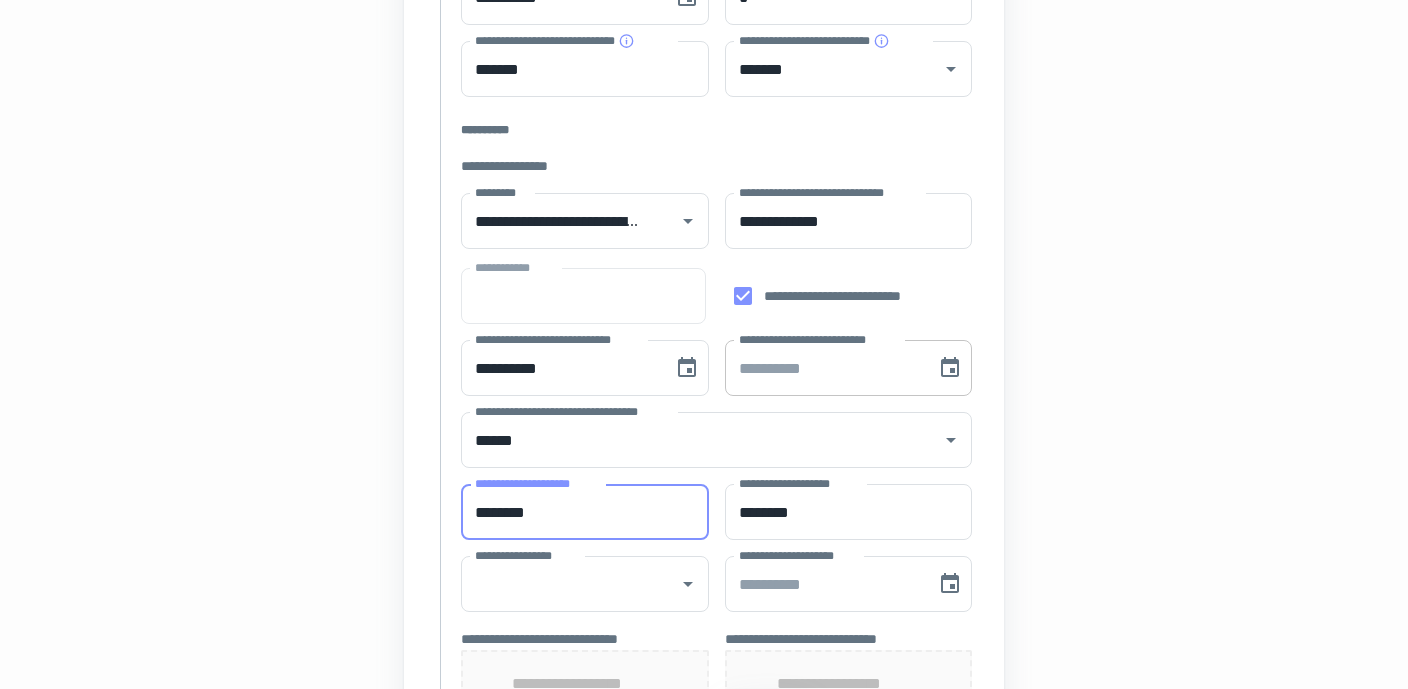 type 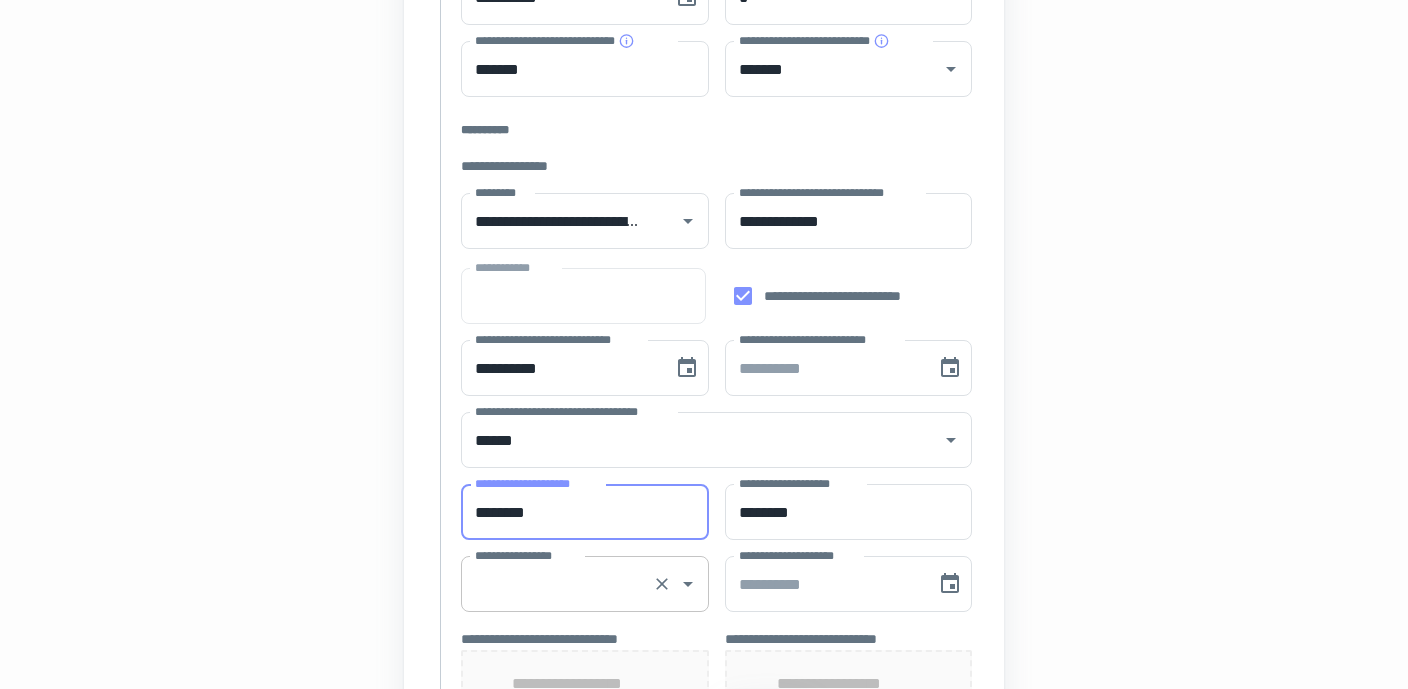 click on "**********" at bounding box center (557, 584) 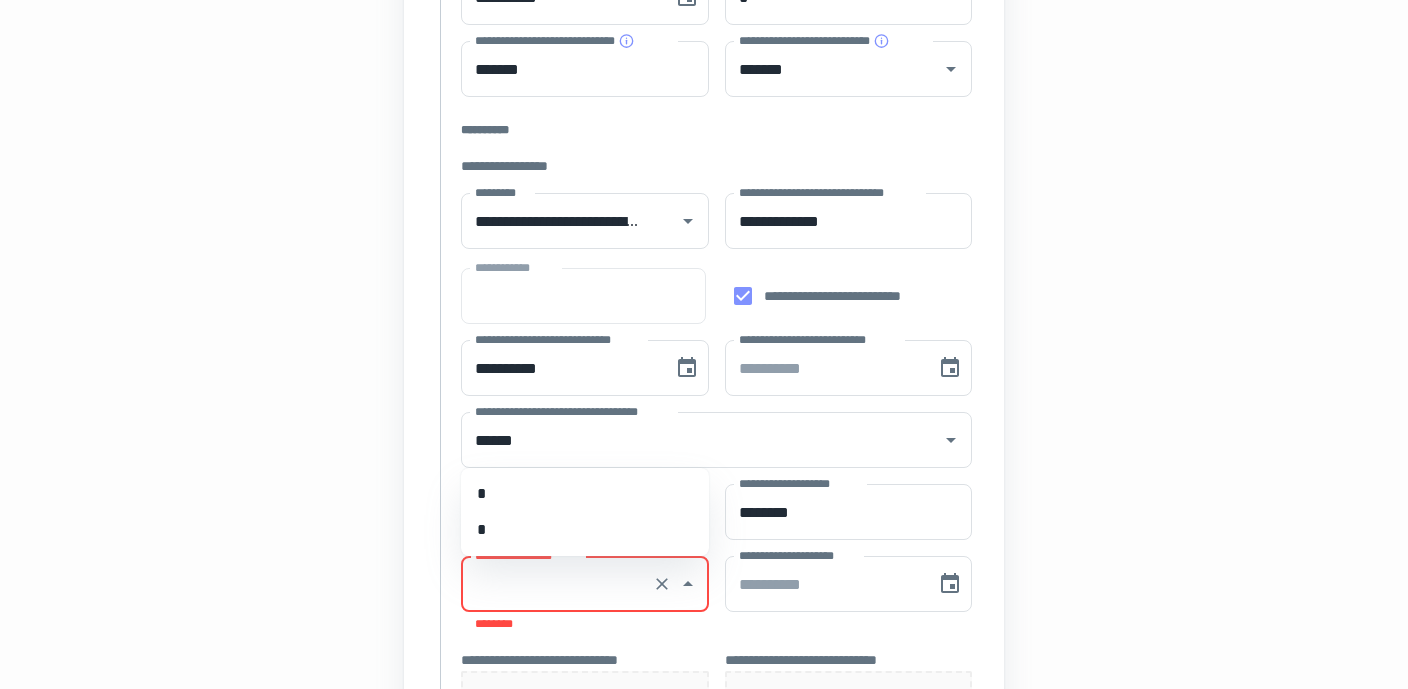 click on "*" at bounding box center [585, 494] 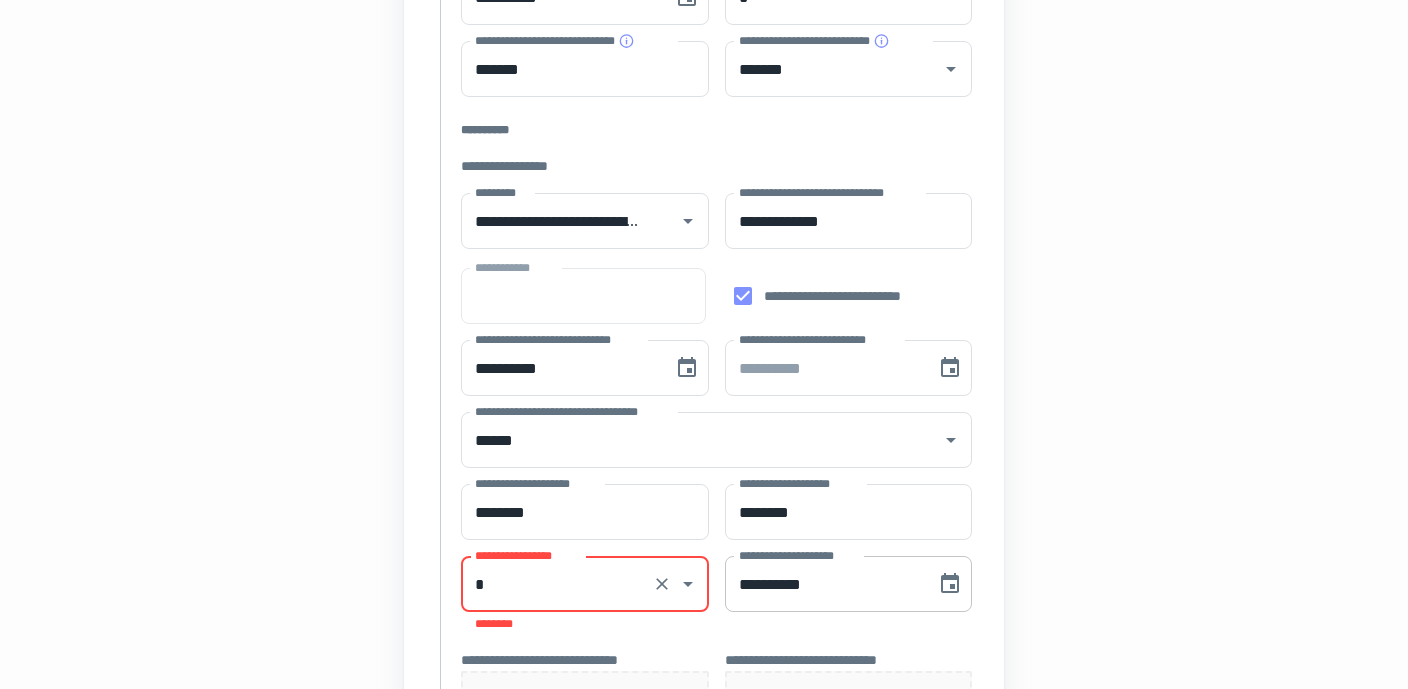 click on "**********" at bounding box center (824, 584) 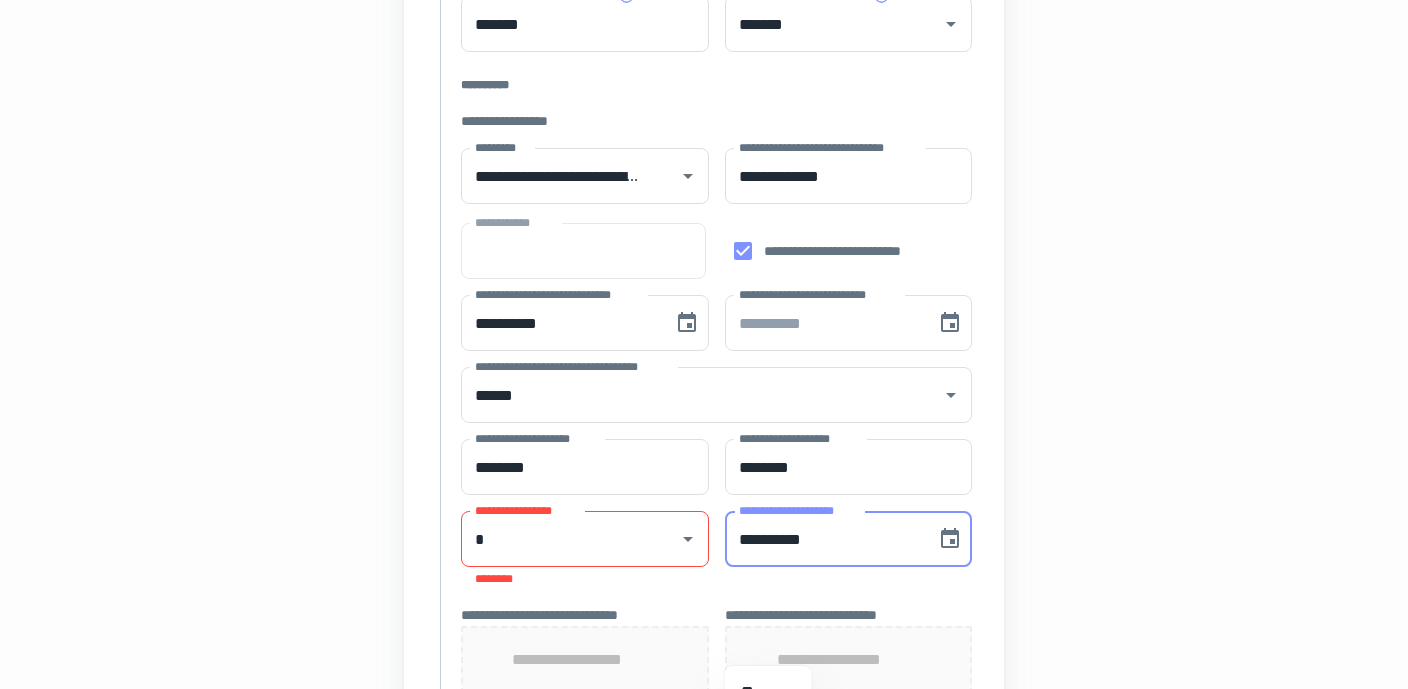 scroll, scrollTop: 659, scrollLeft: 0, axis: vertical 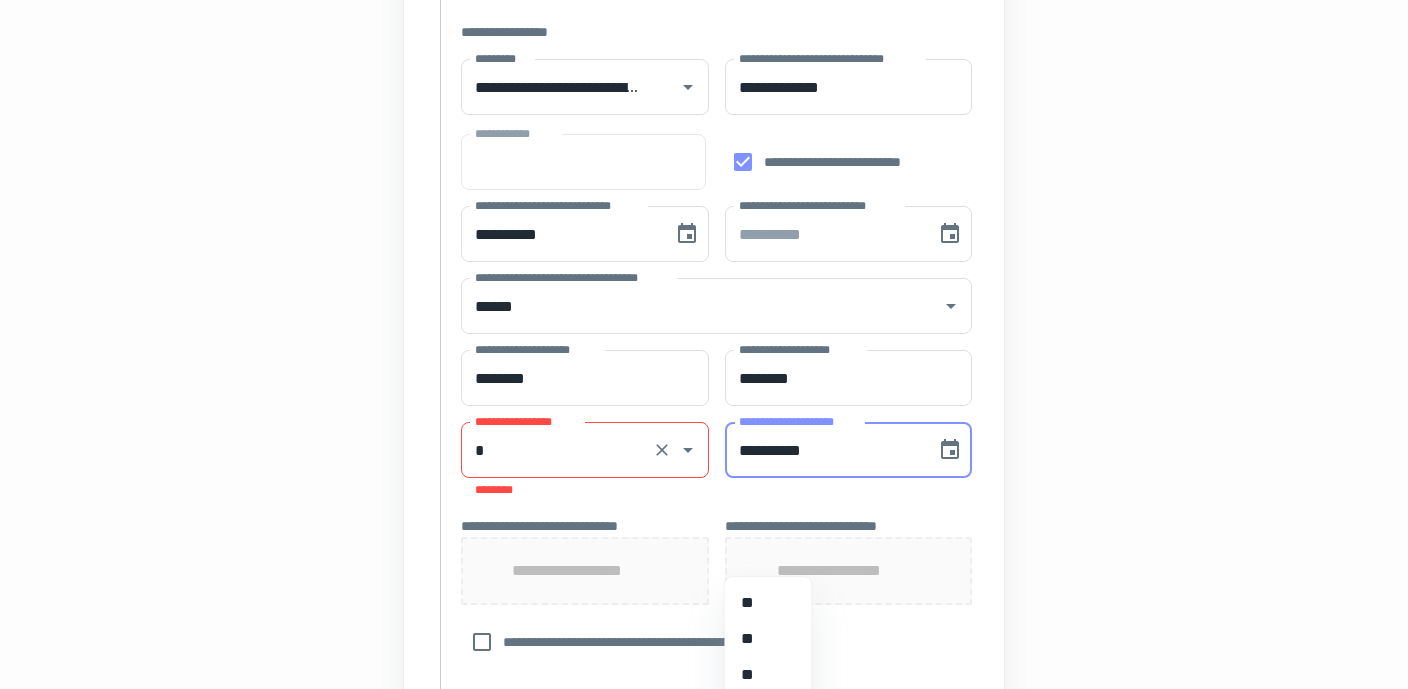 type on "**********" 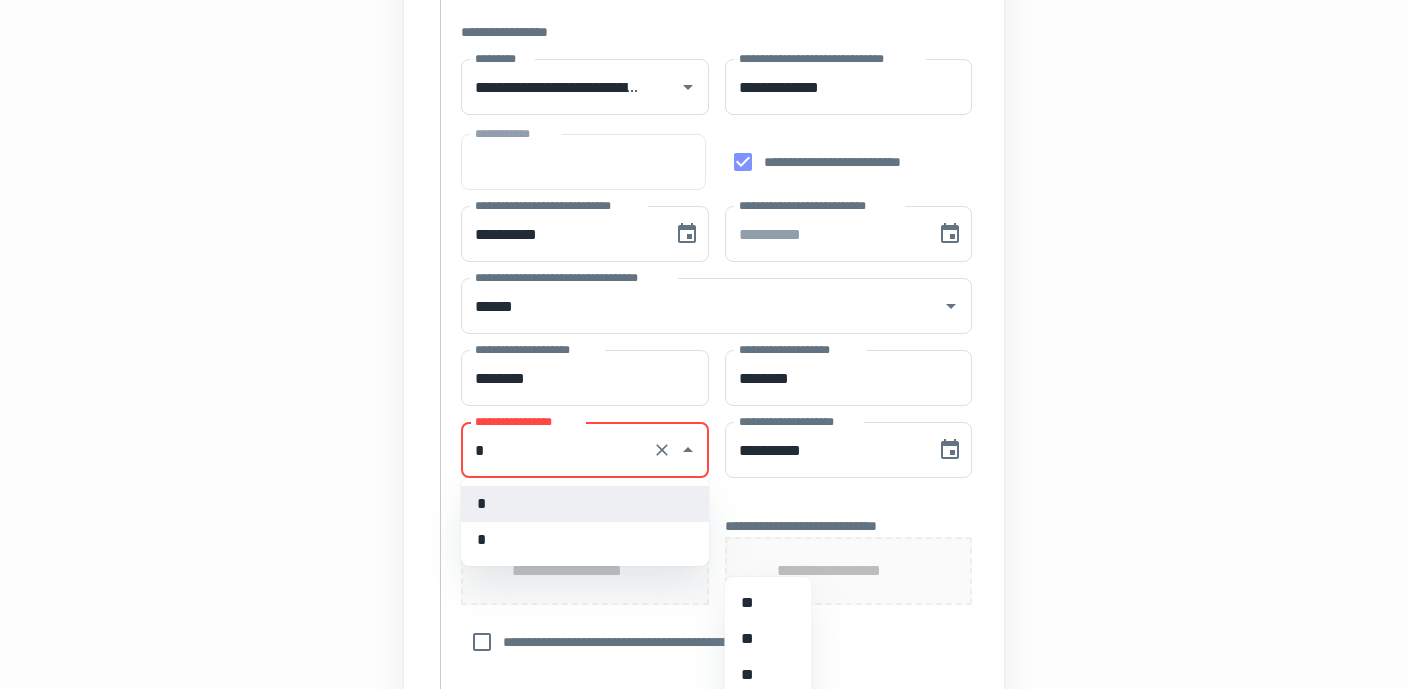 click on "*" at bounding box center [557, 450] 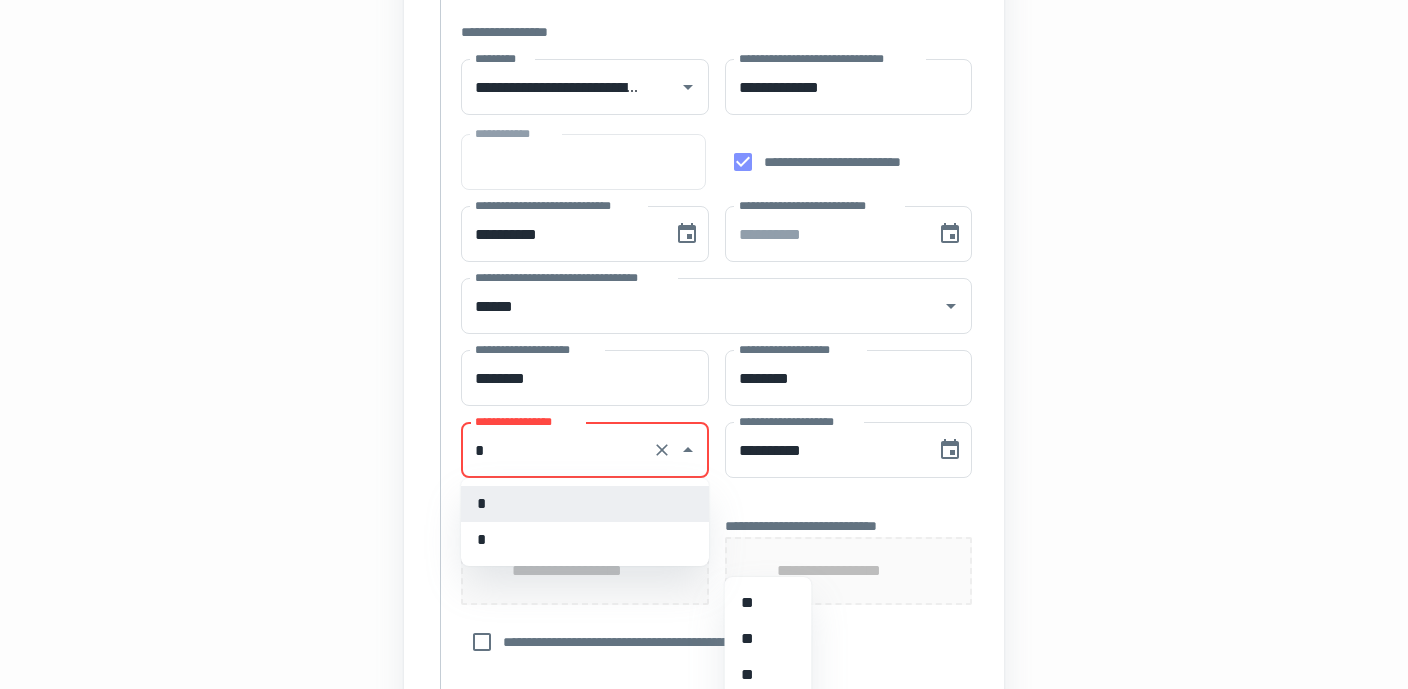 click on "*" at bounding box center (585, 504) 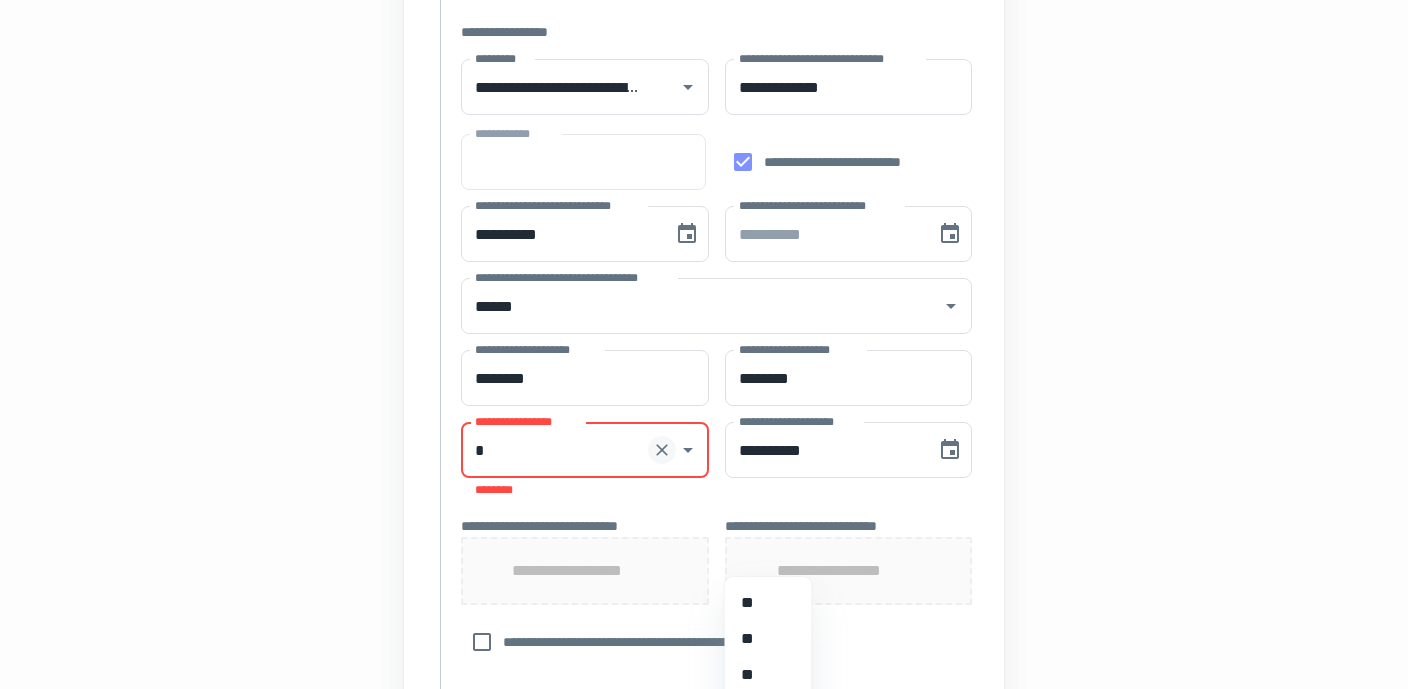 click 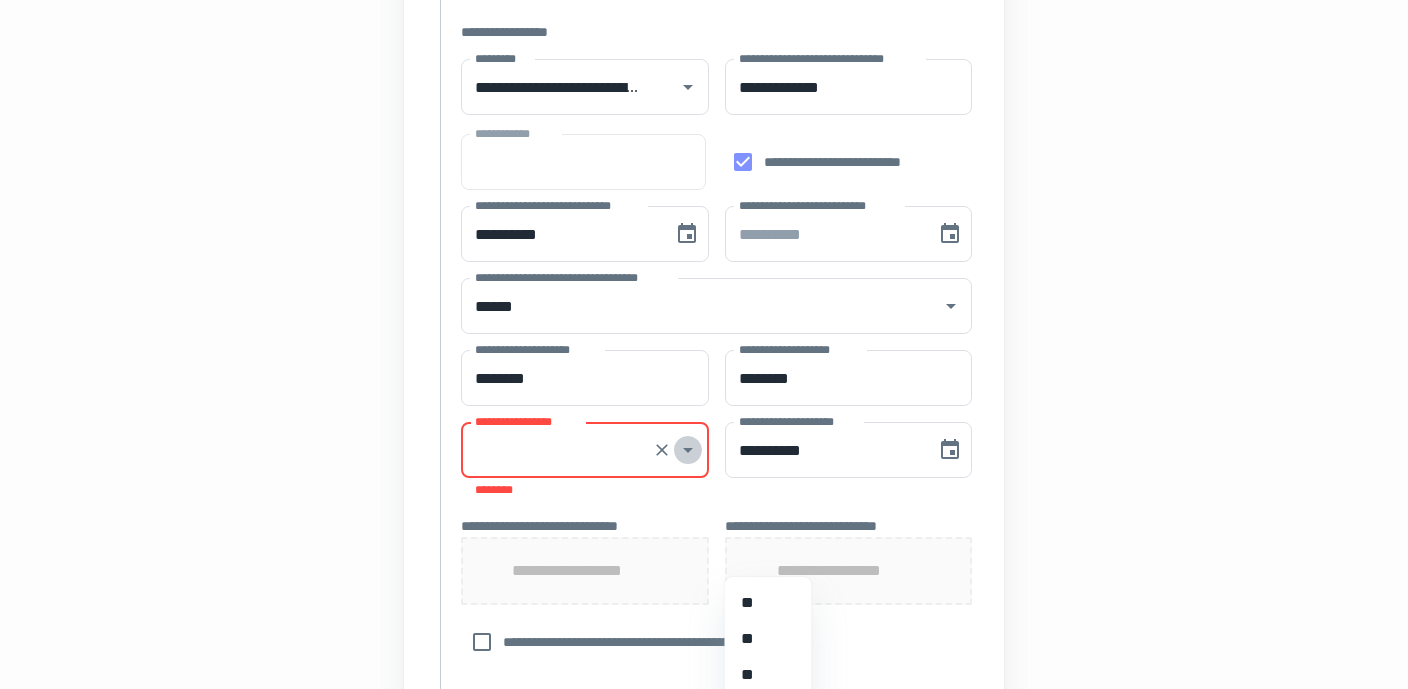 click 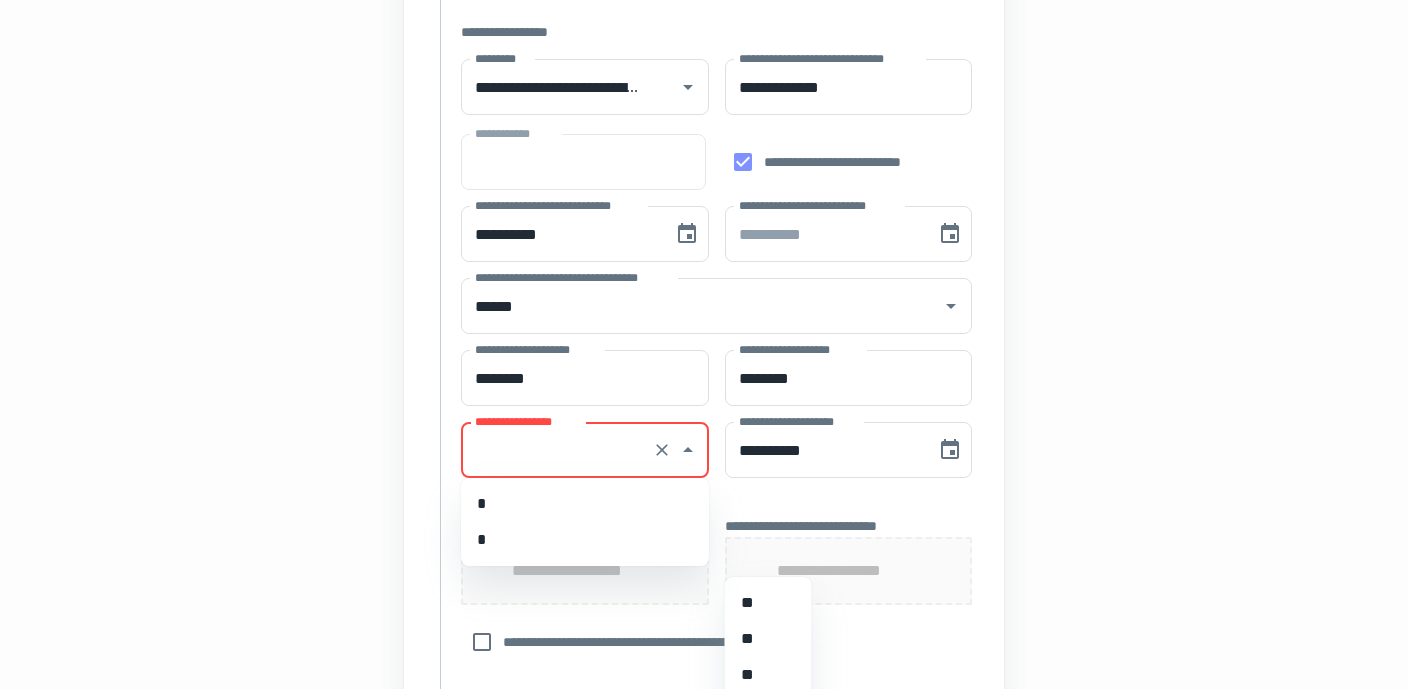click on "*" at bounding box center [585, 504] 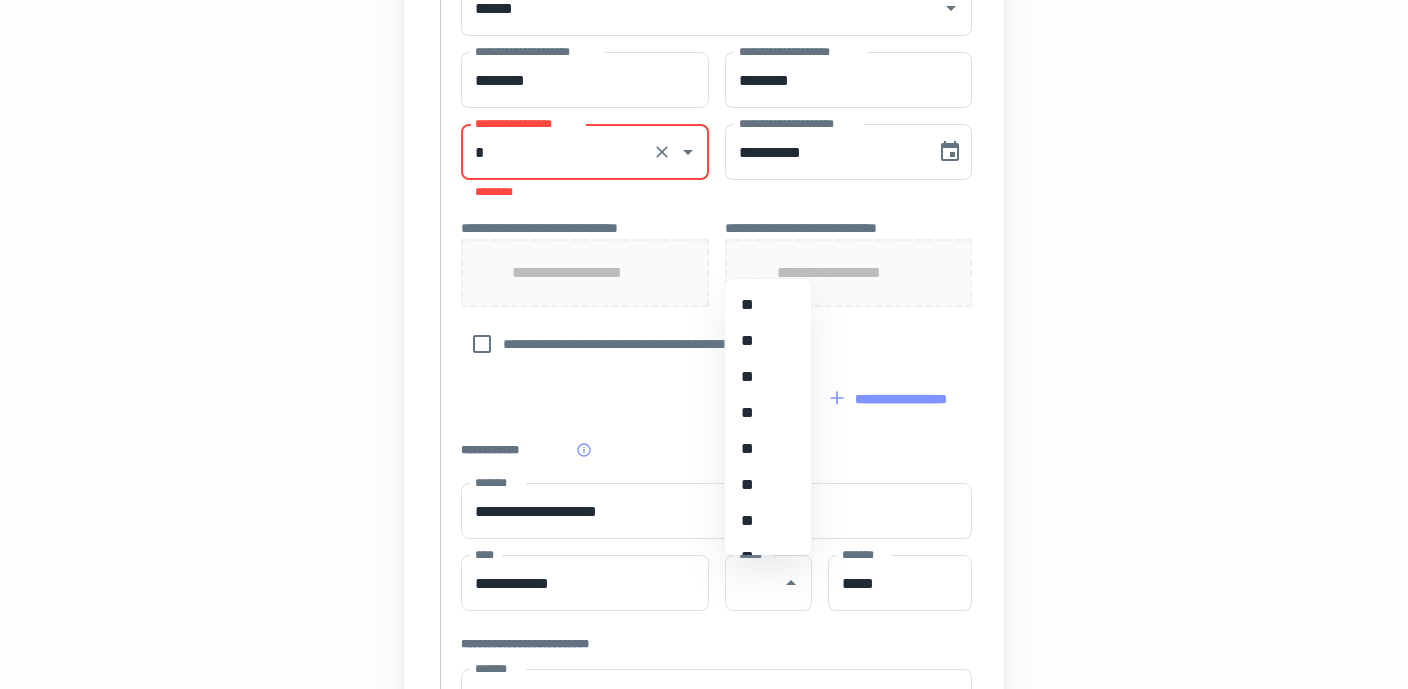scroll, scrollTop: 1061, scrollLeft: 0, axis: vertical 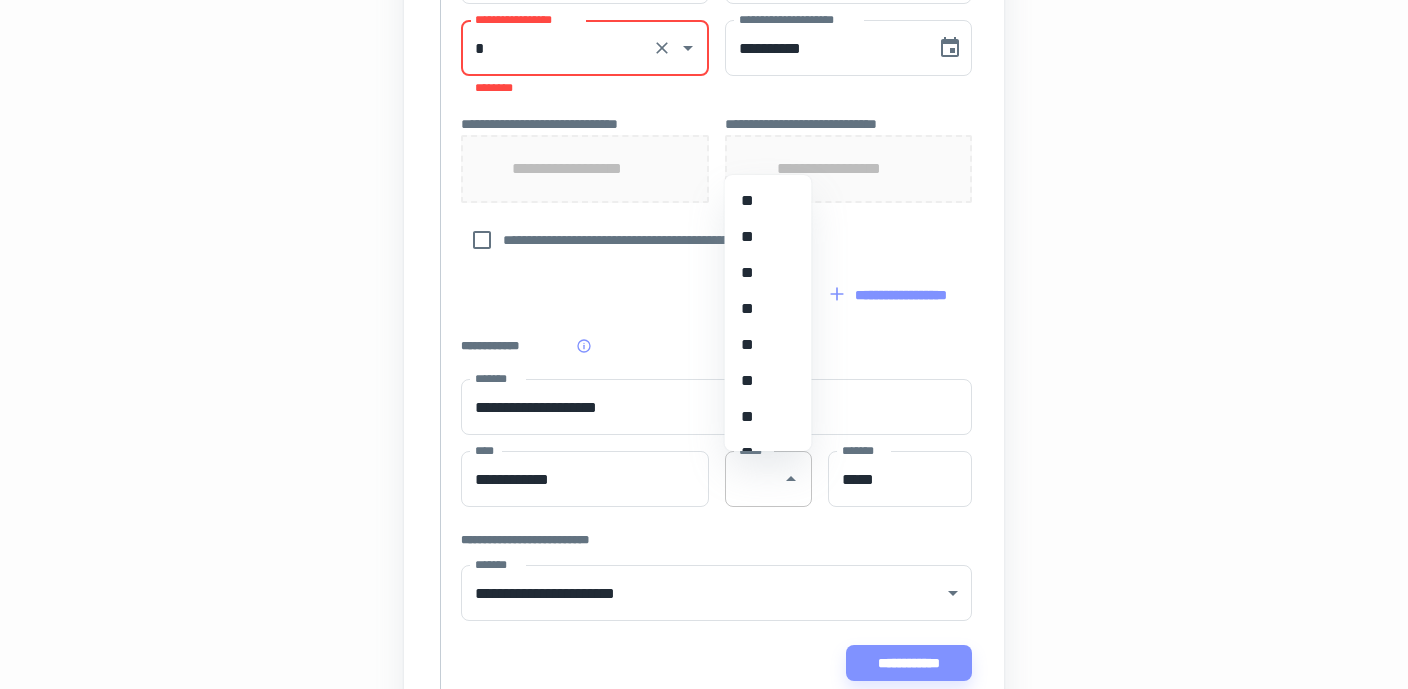 click on "*****" at bounding box center (768, 479) 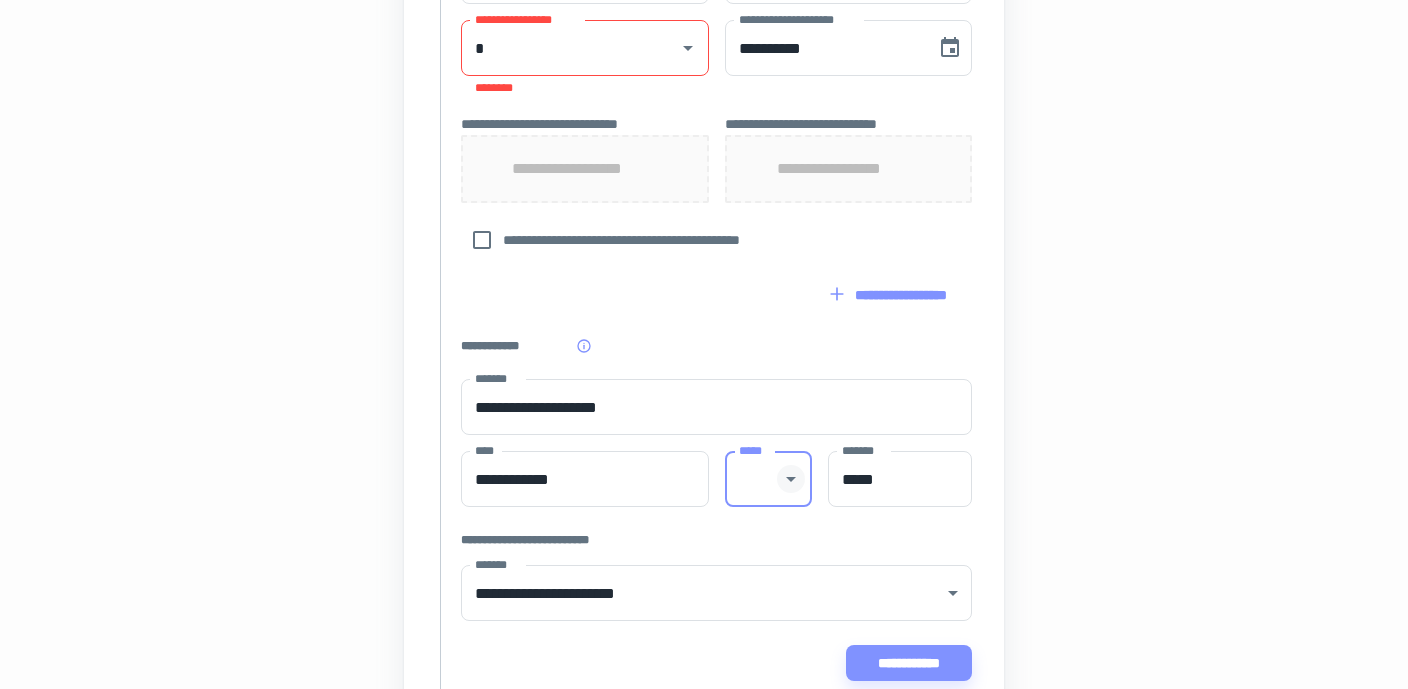 click 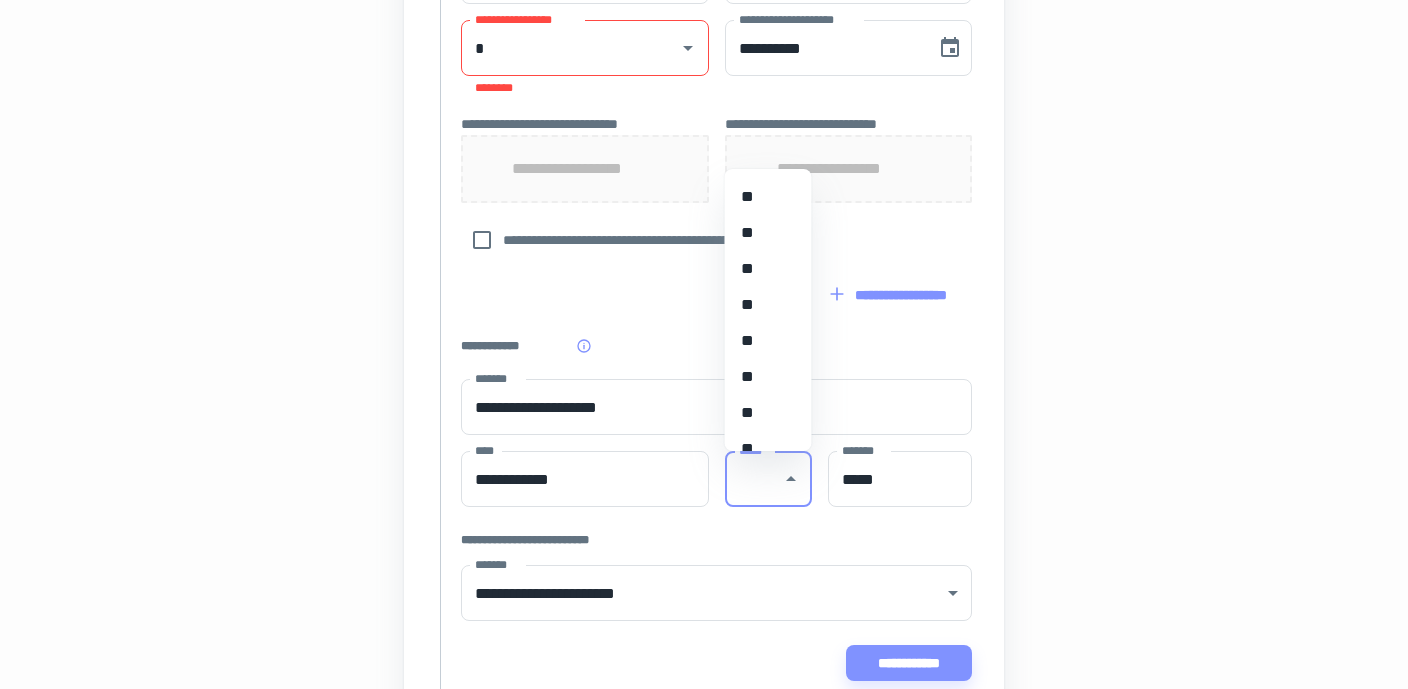 scroll, scrollTop: 1858, scrollLeft: 0, axis: vertical 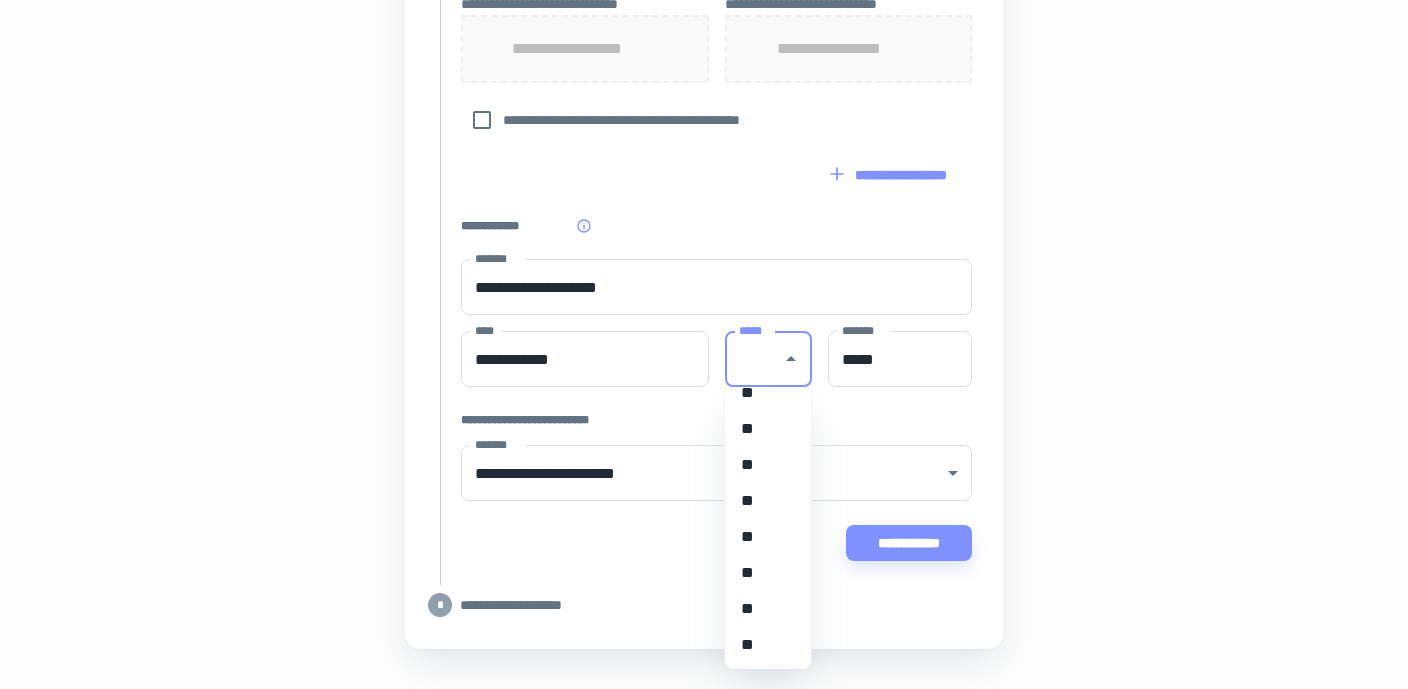 click on "**" at bounding box center (761, 537) 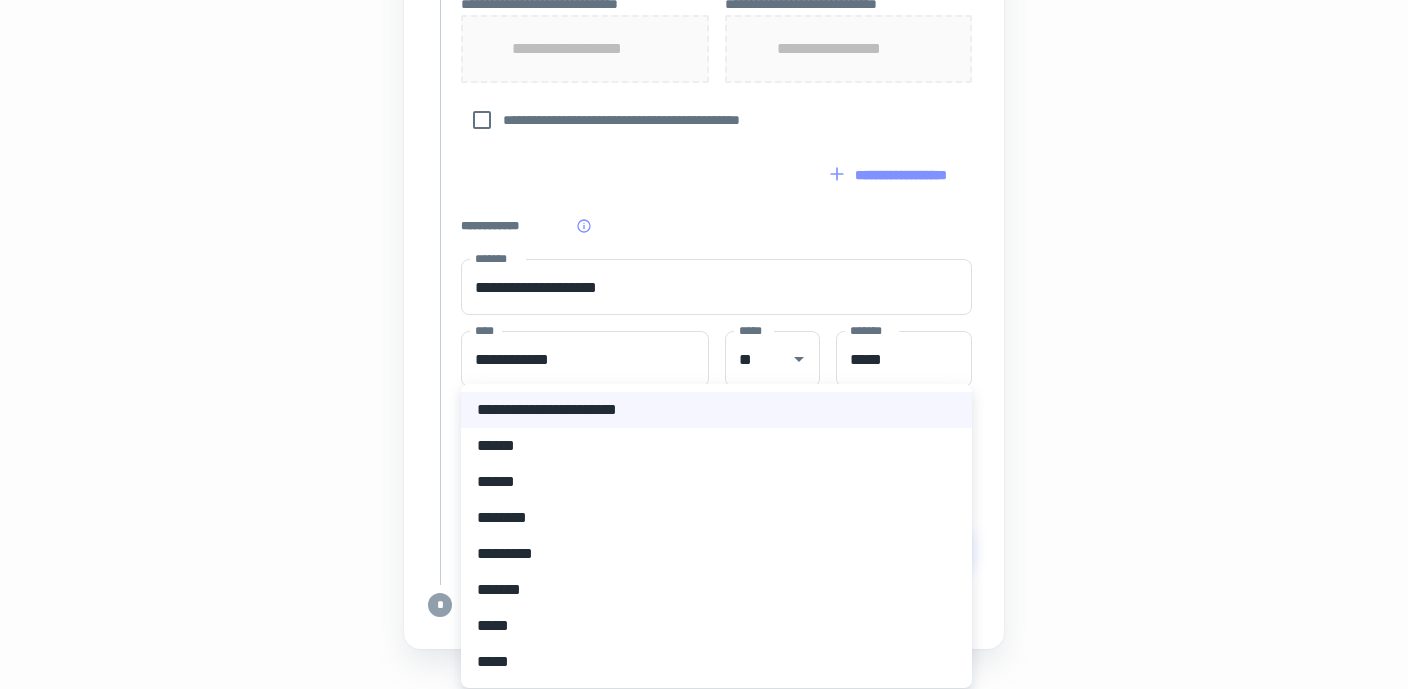 click on "**********" at bounding box center (711, -829) 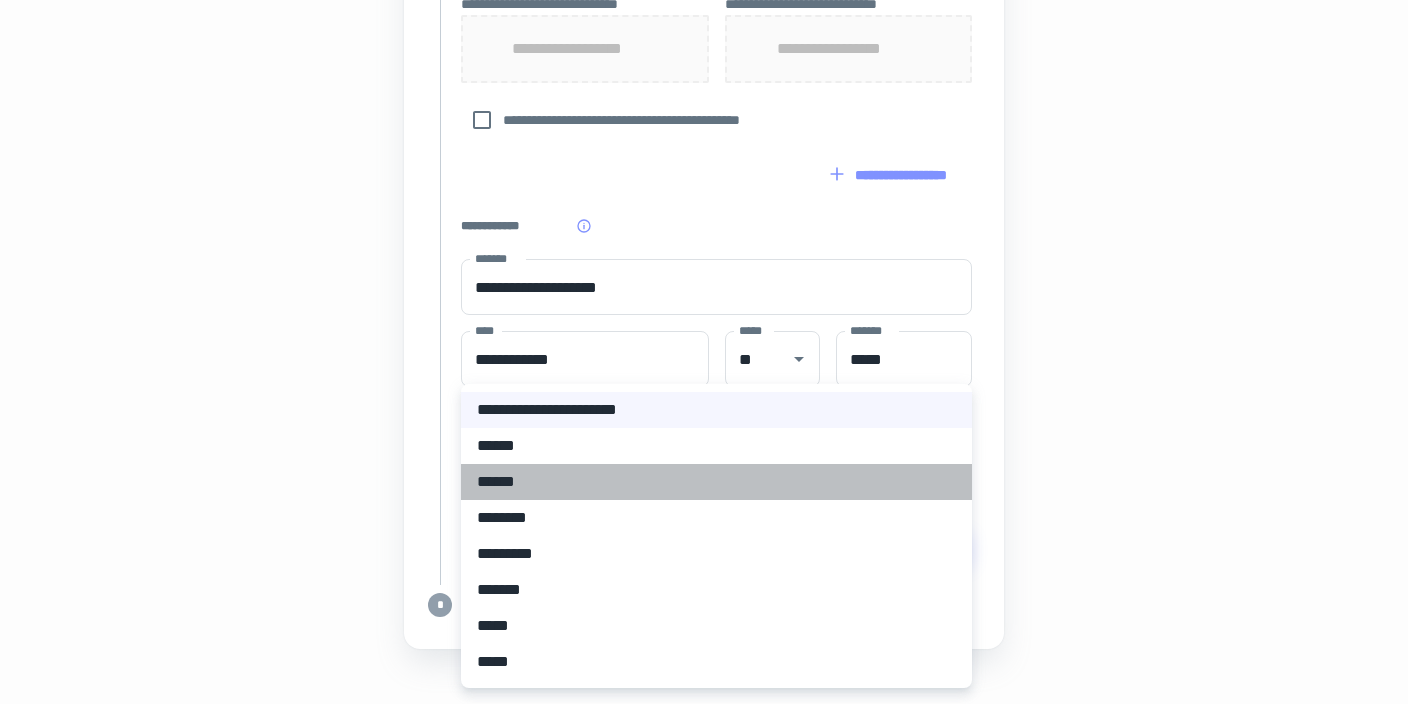click on "******" at bounding box center (716, 482) 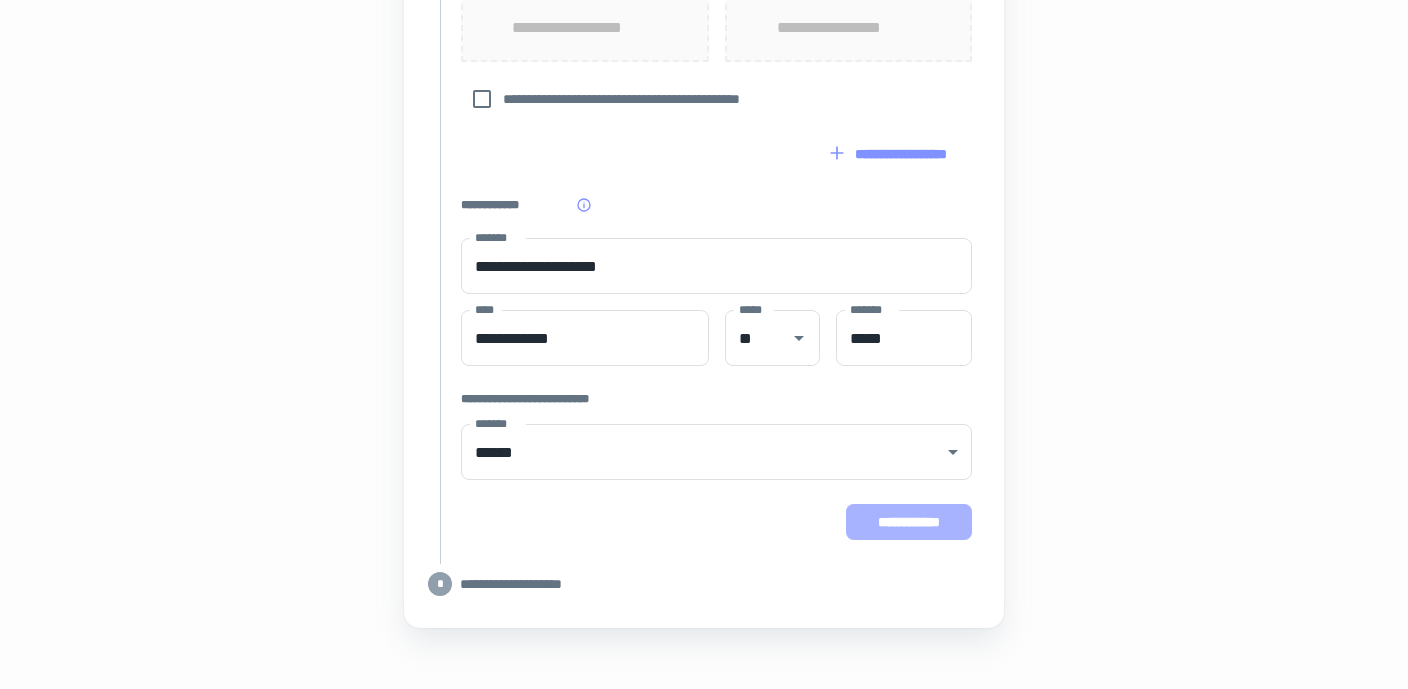 click on "**********" at bounding box center (909, 522) 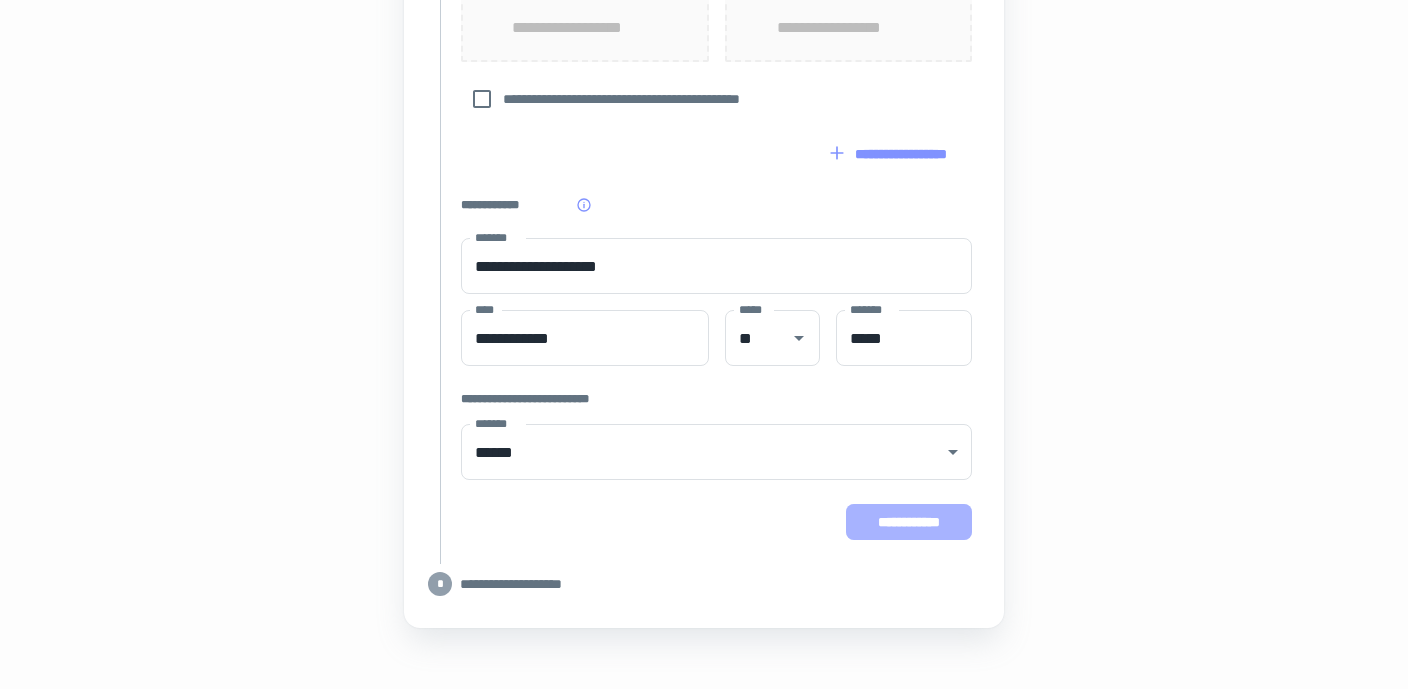 scroll, scrollTop: 1160, scrollLeft: 0, axis: vertical 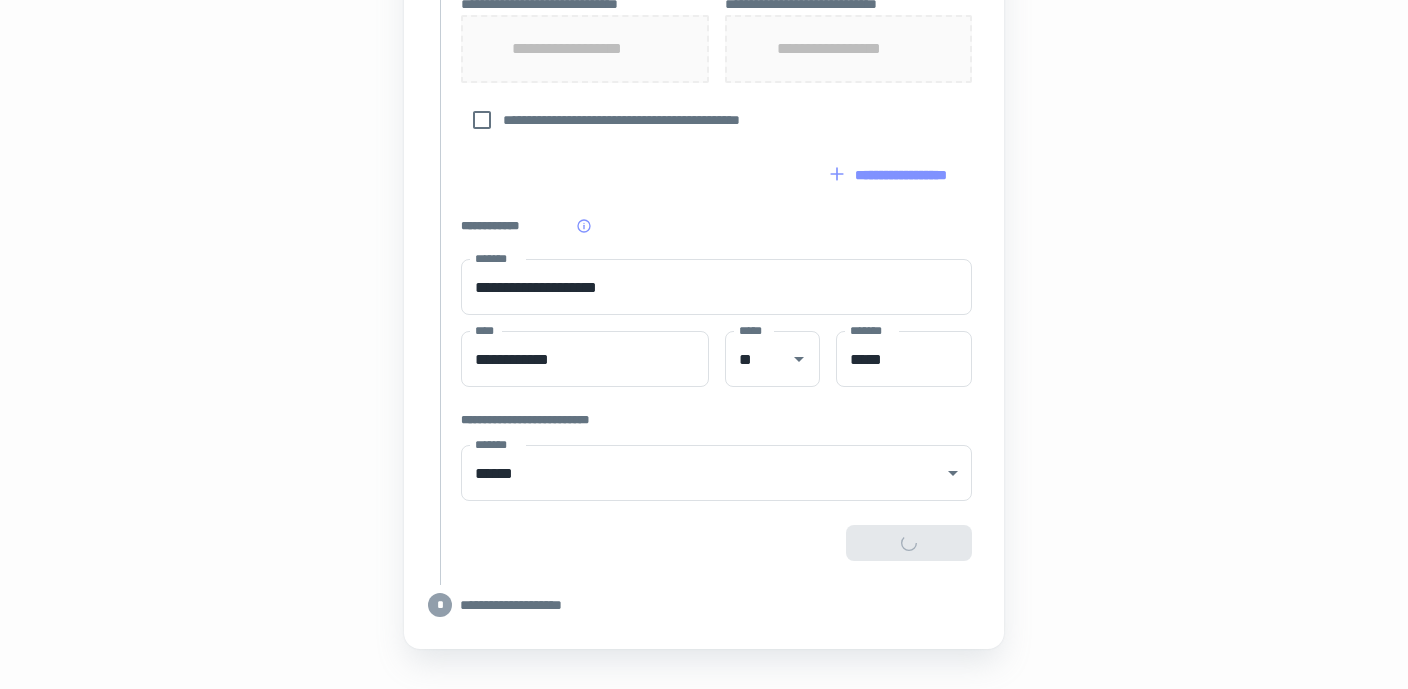 type on "**********" 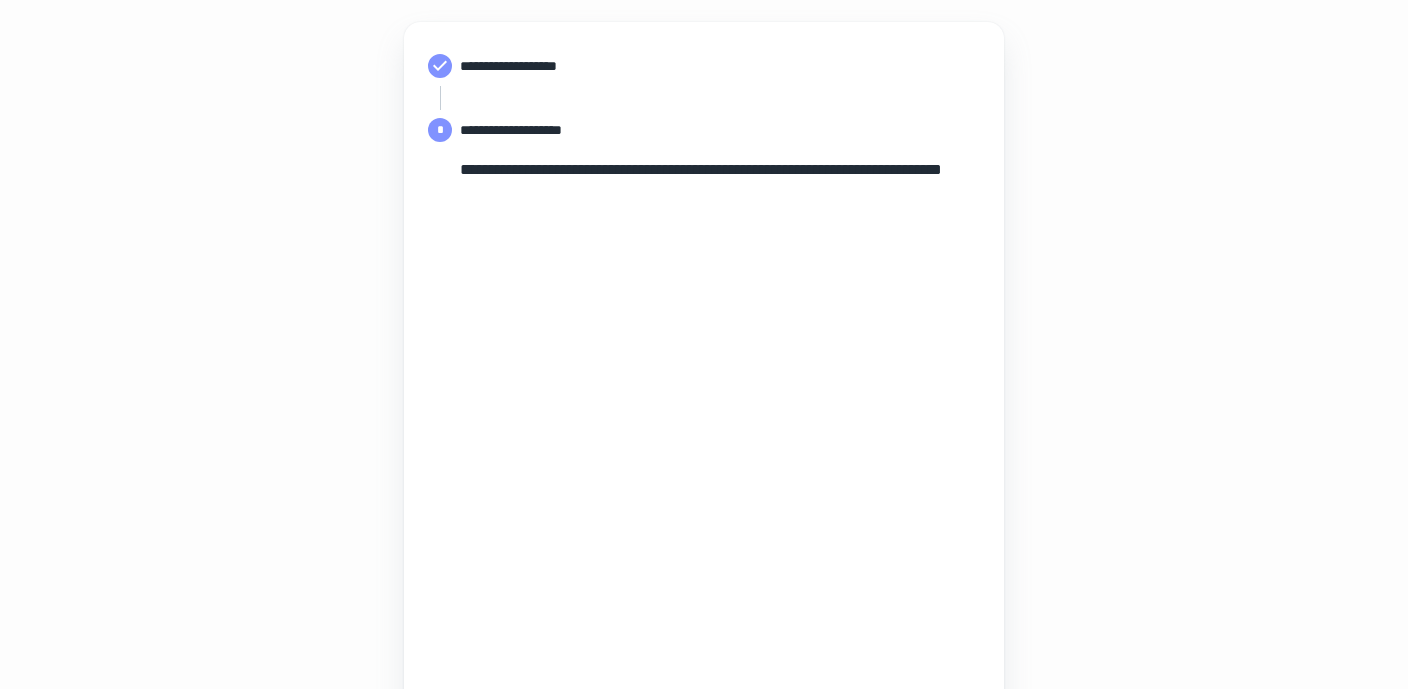 scroll, scrollTop: 576, scrollLeft: 0, axis: vertical 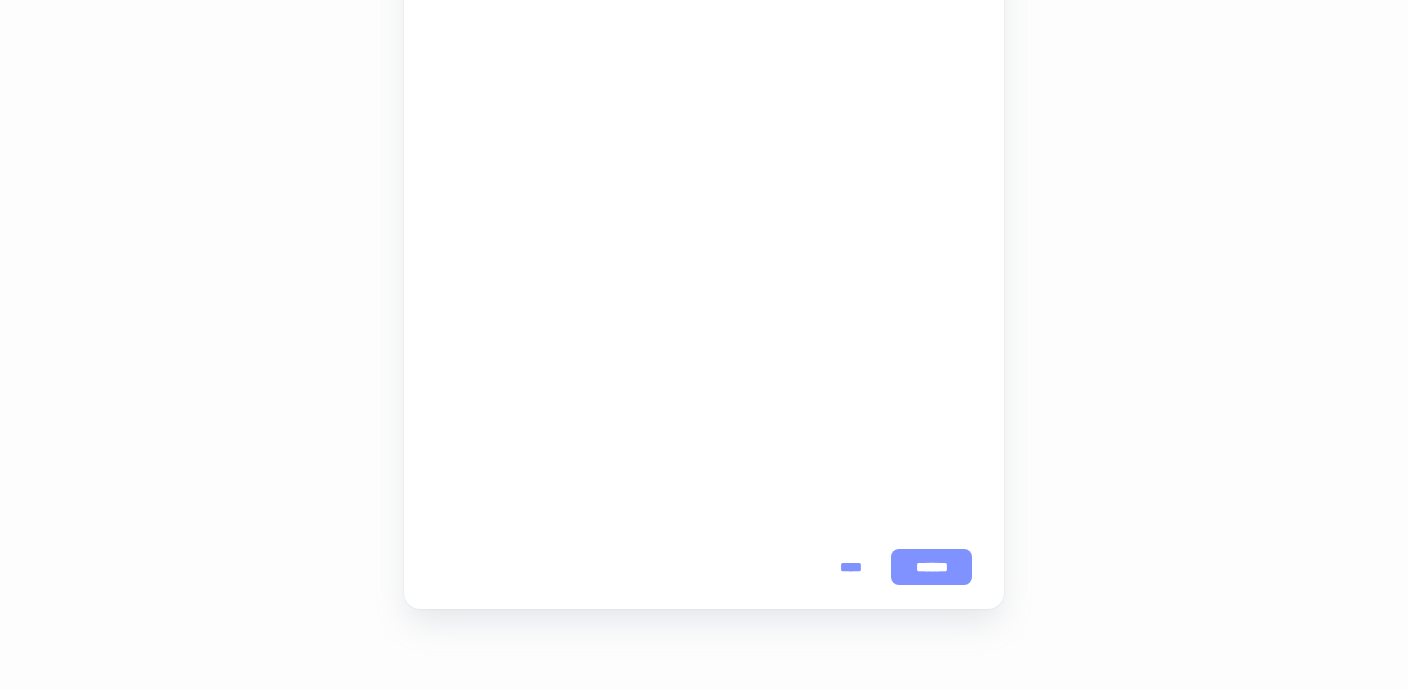 click on "******" at bounding box center [931, 567] 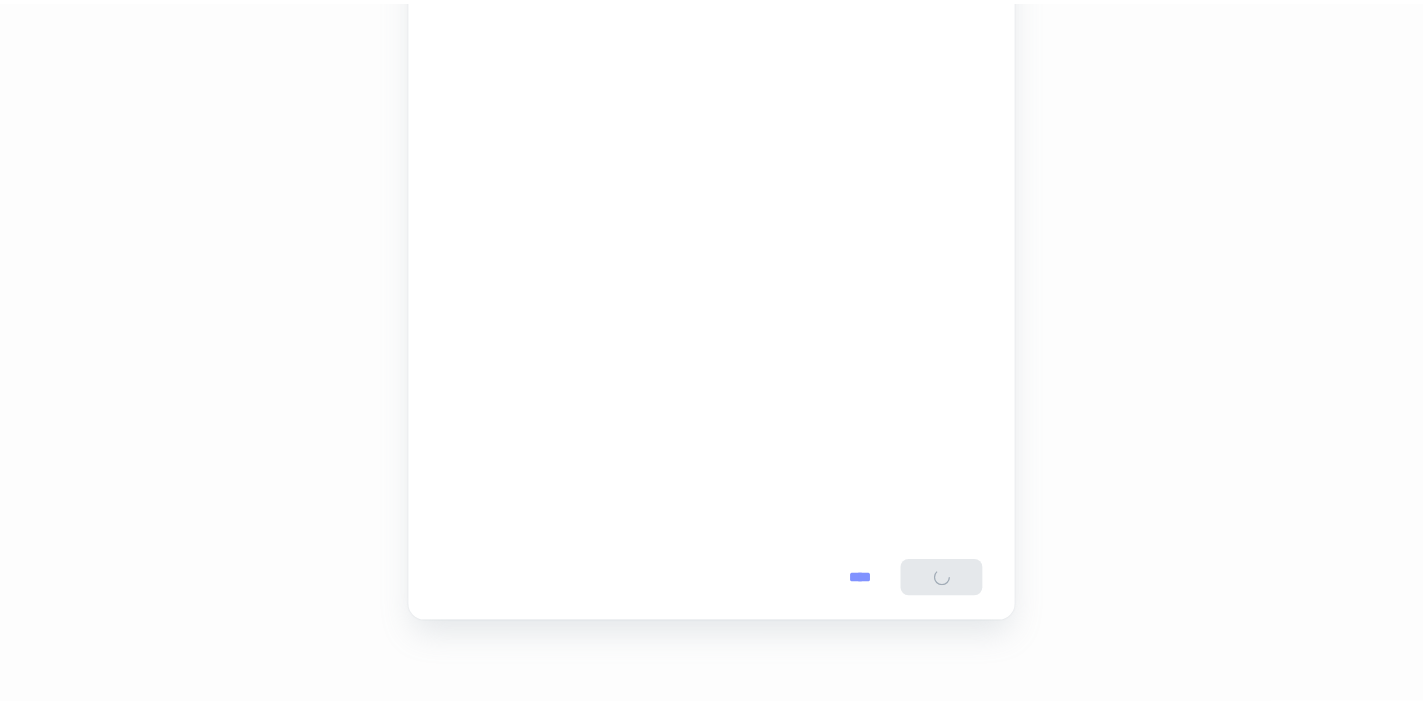 scroll, scrollTop: 0, scrollLeft: 0, axis: both 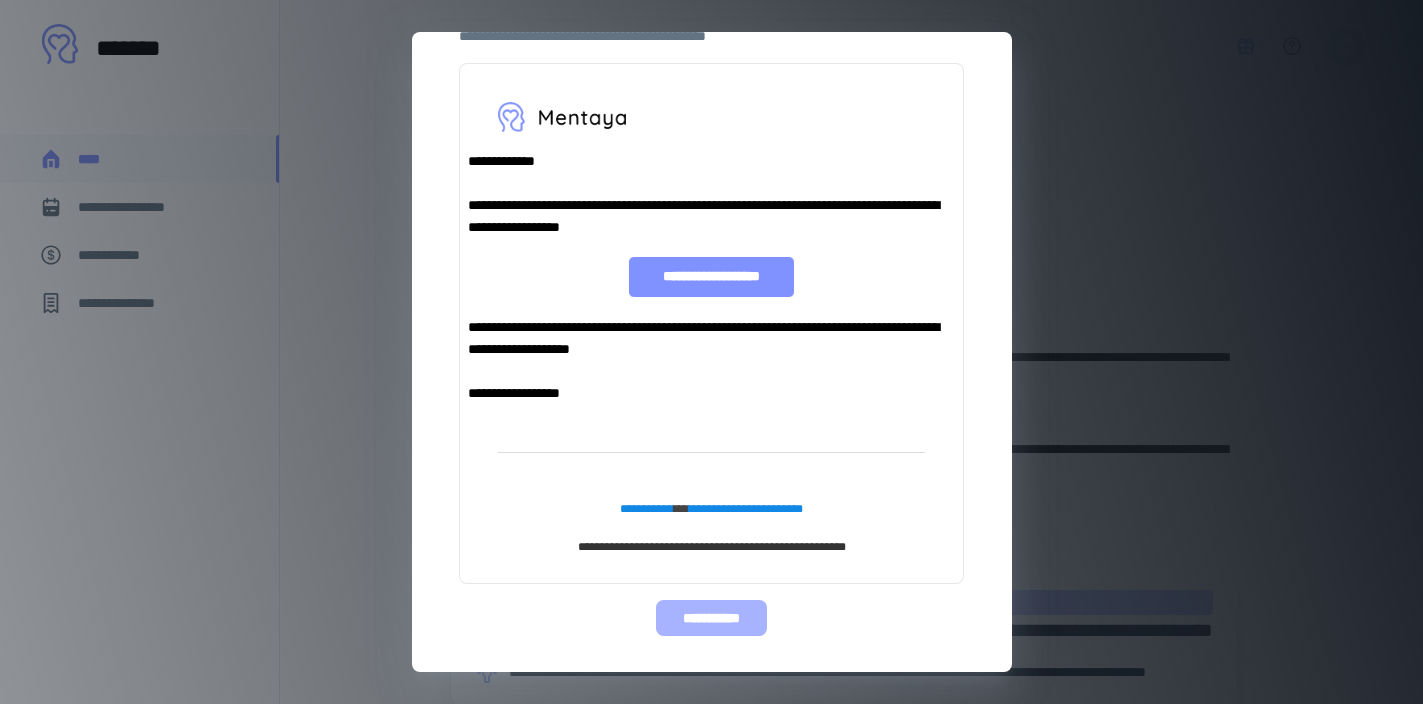 click on "**********" at bounding box center [711, 618] 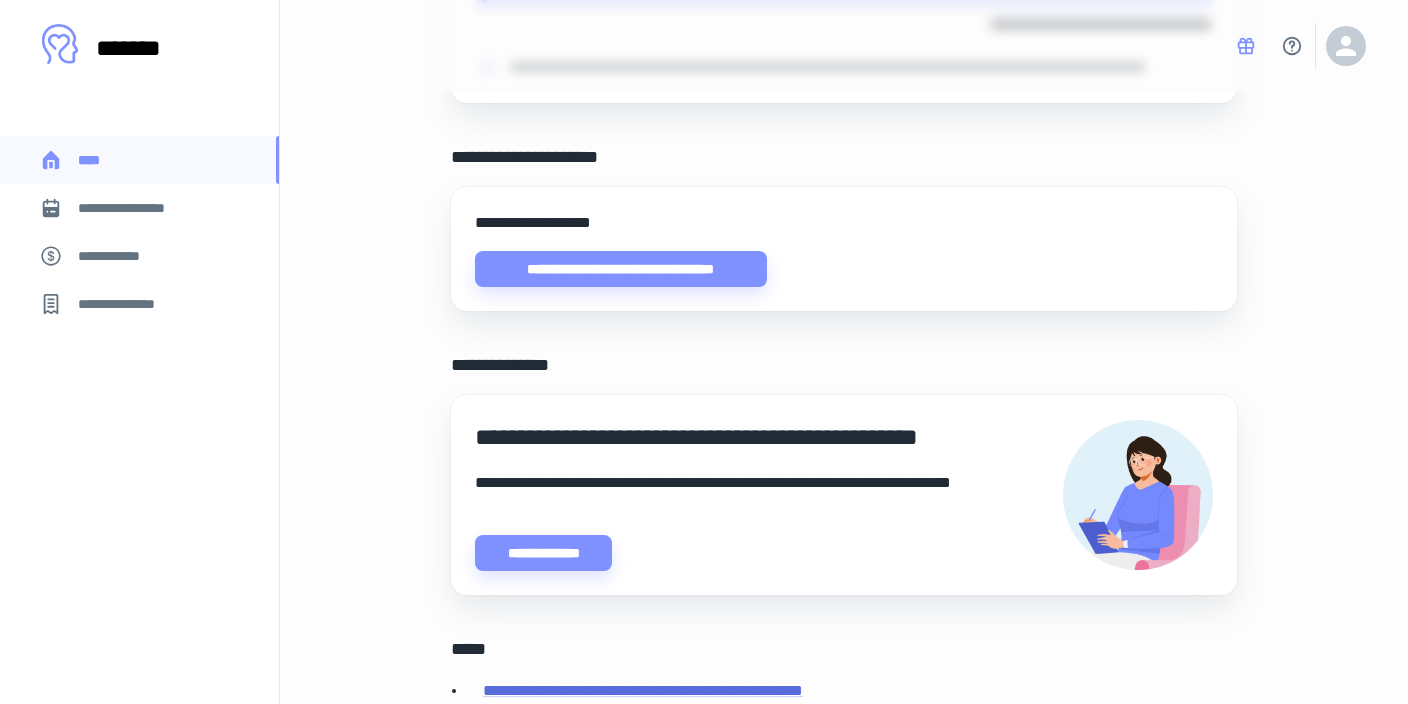scroll, scrollTop: 579, scrollLeft: 0, axis: vertical 